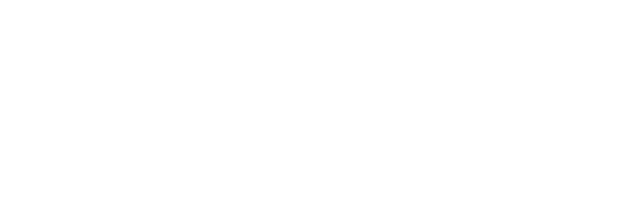scroll, scrollTop: 0, scrollLeft: 0, axis: both 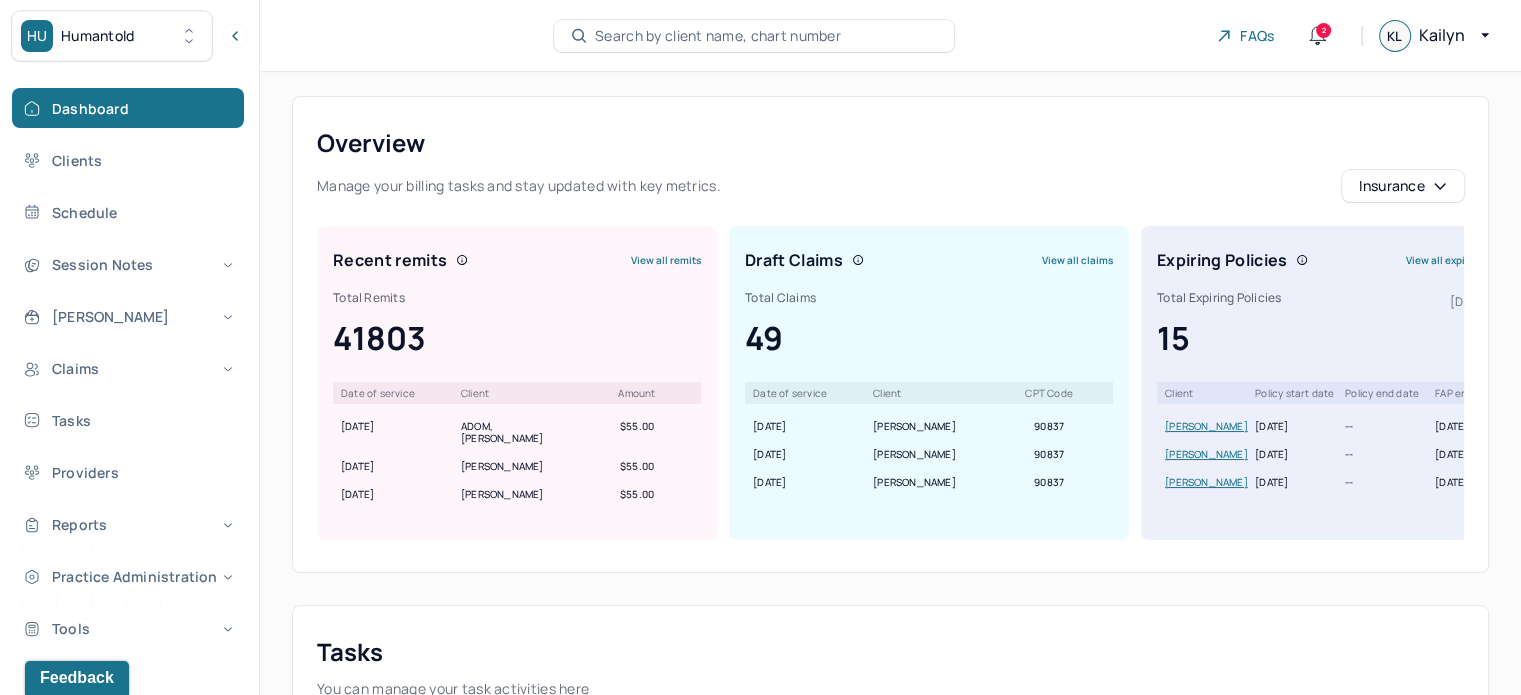 click on "Search by client name, chart number" at bounding box center [718, 36] 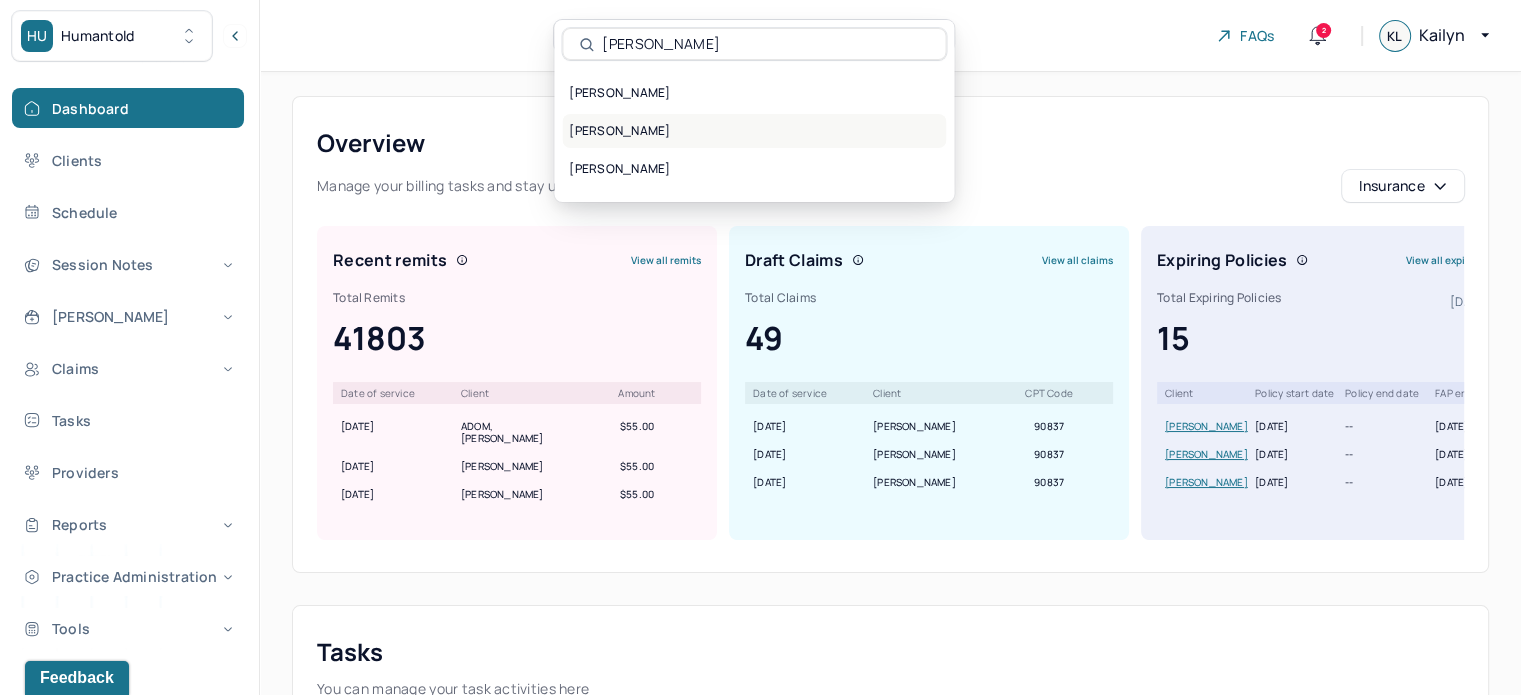 type on "fazio" 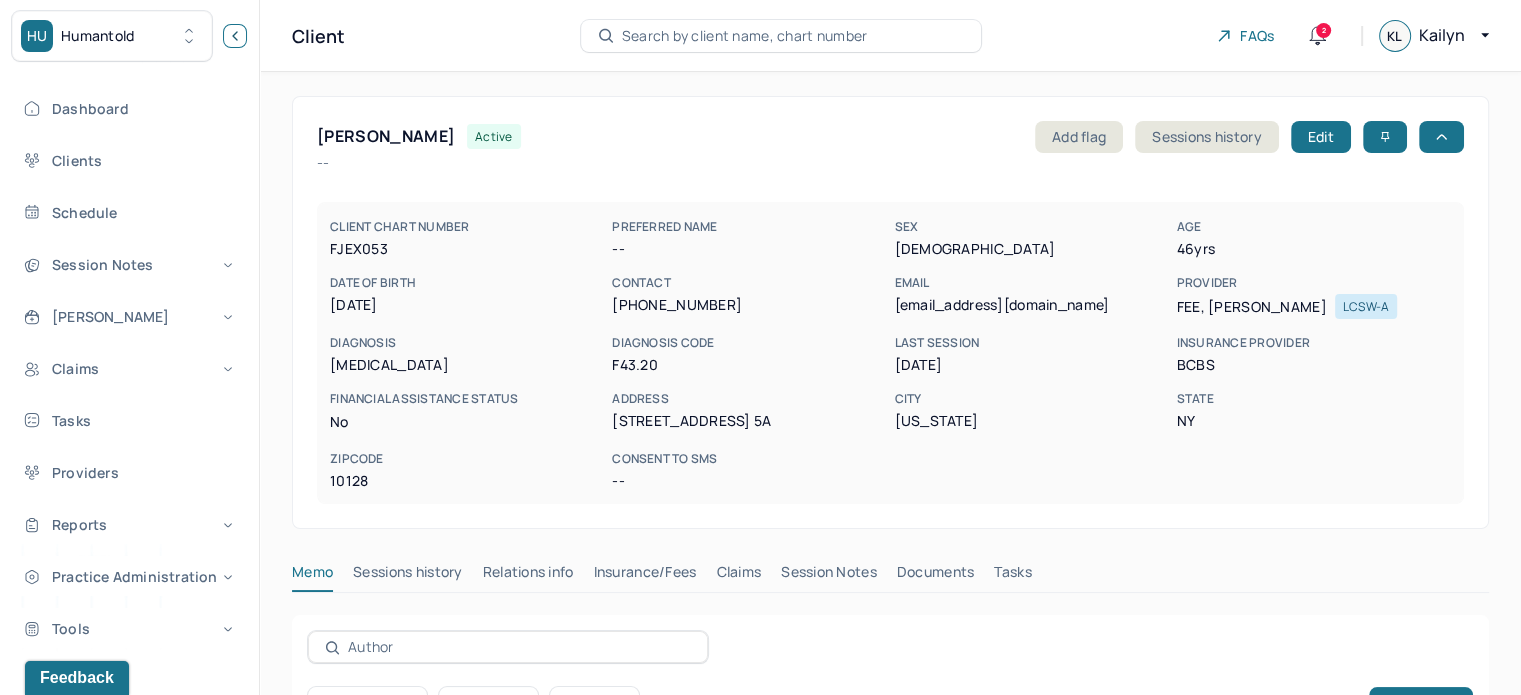 click at bounding box center [235, 36] 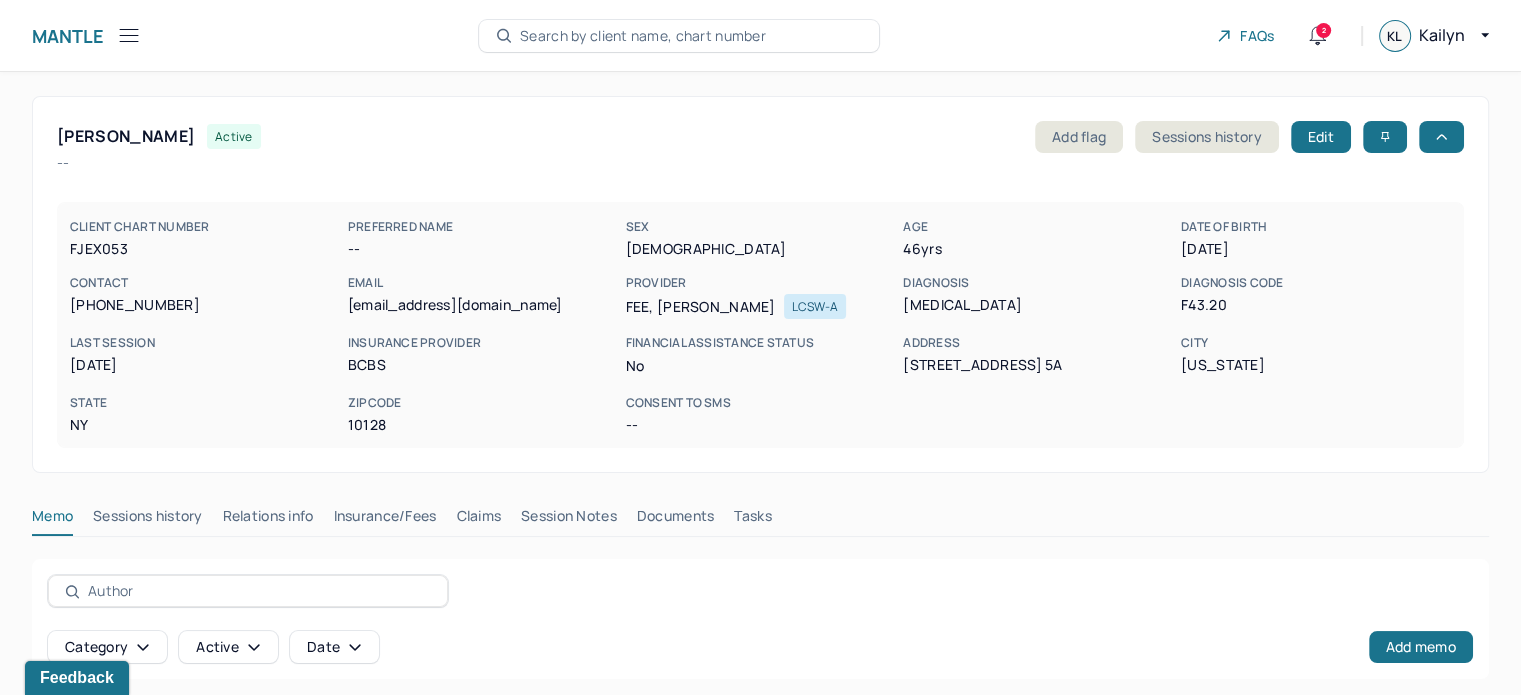 click on "Claims" at bounding box center (478, 520) 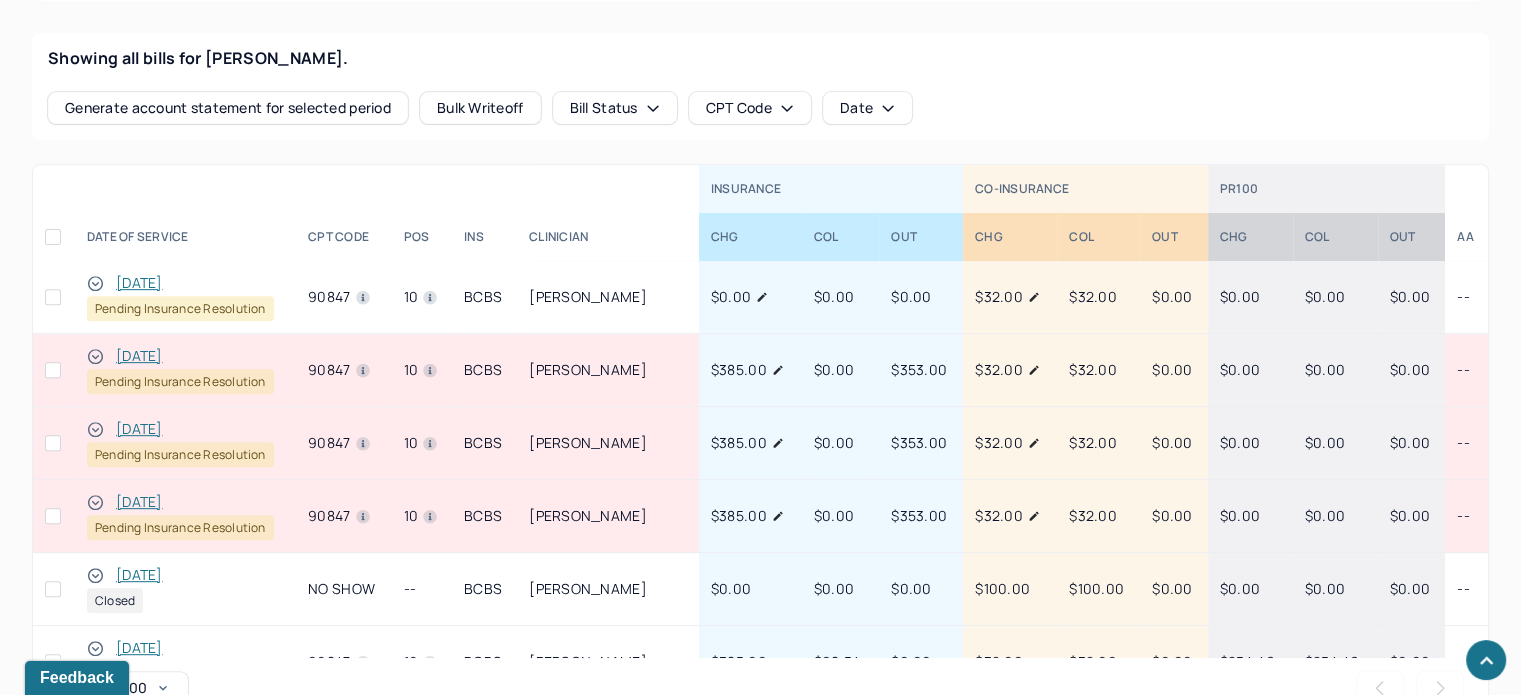 scroll, scrollTop: 841, scrollLeft: 0, axis: vertical 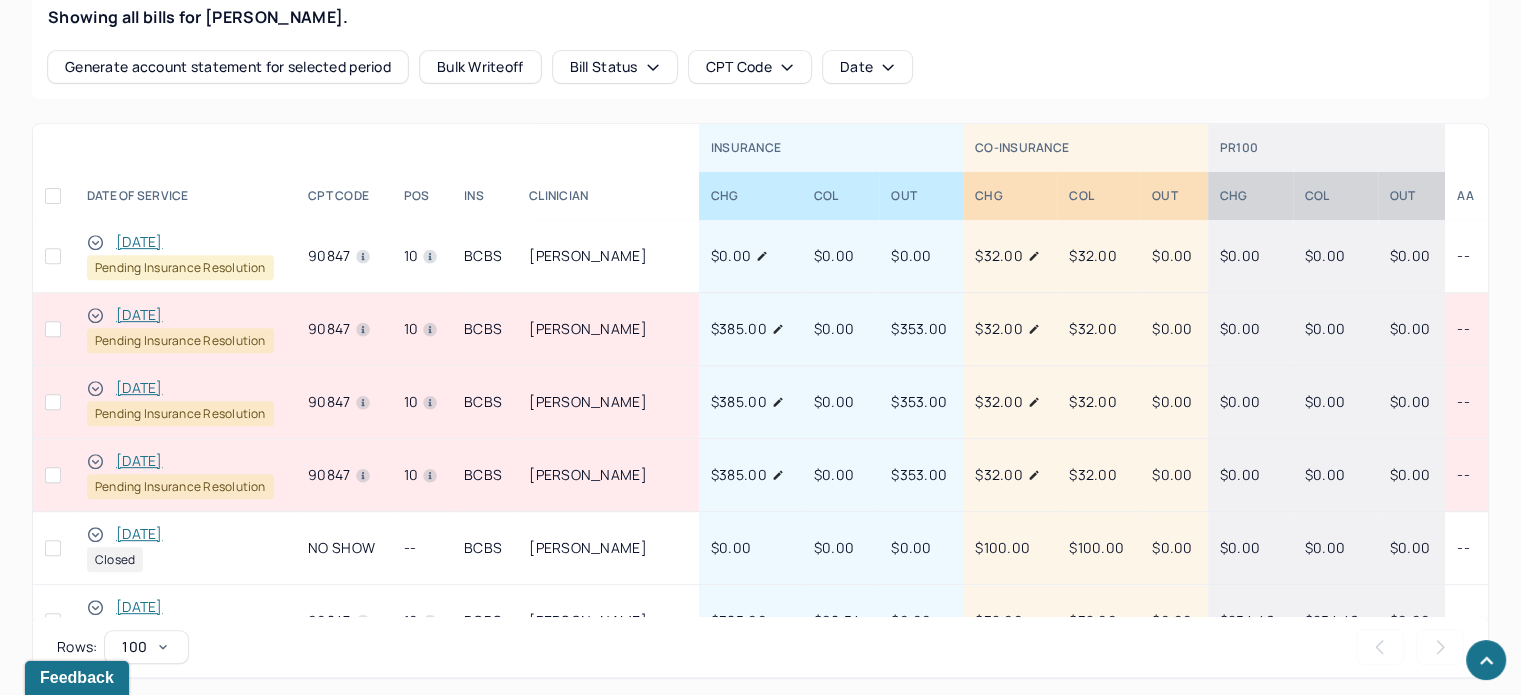 click 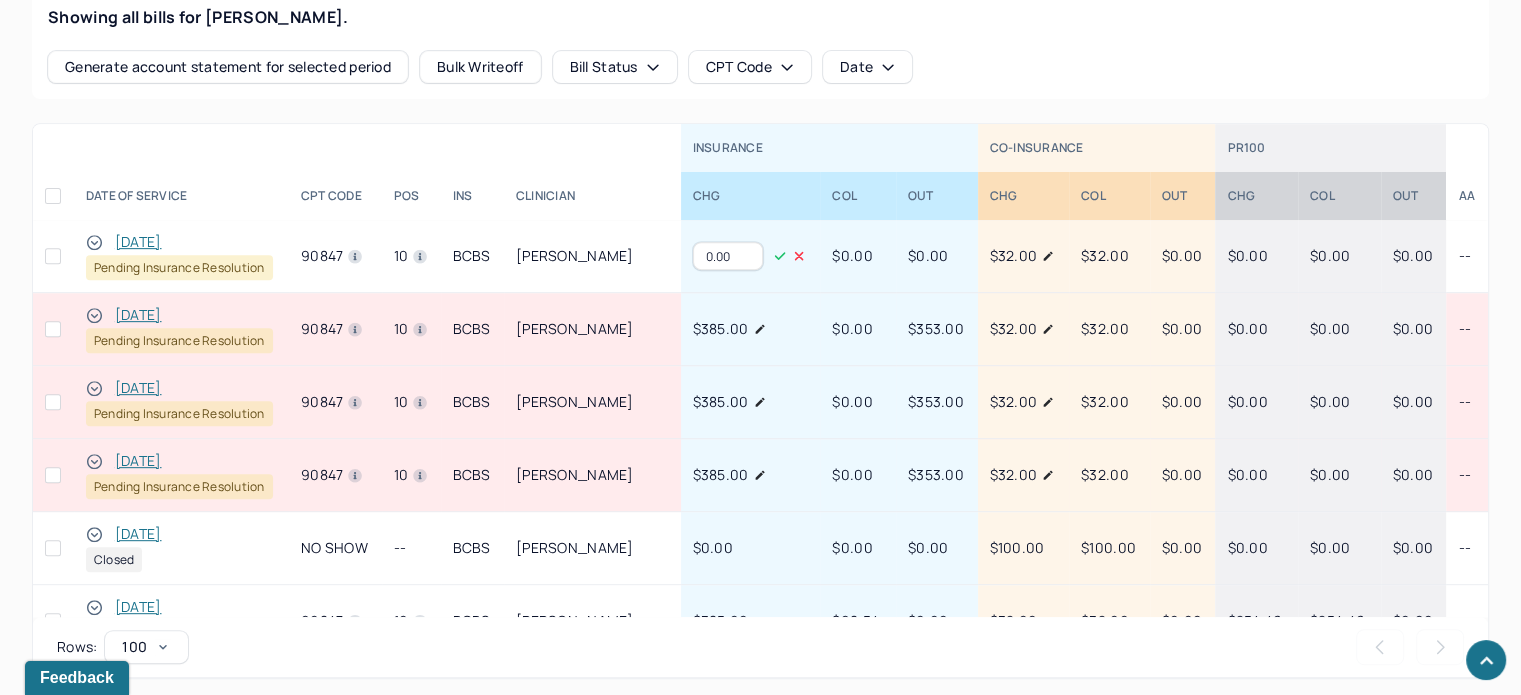 click on "0.00" at bounding box center (728, 256) 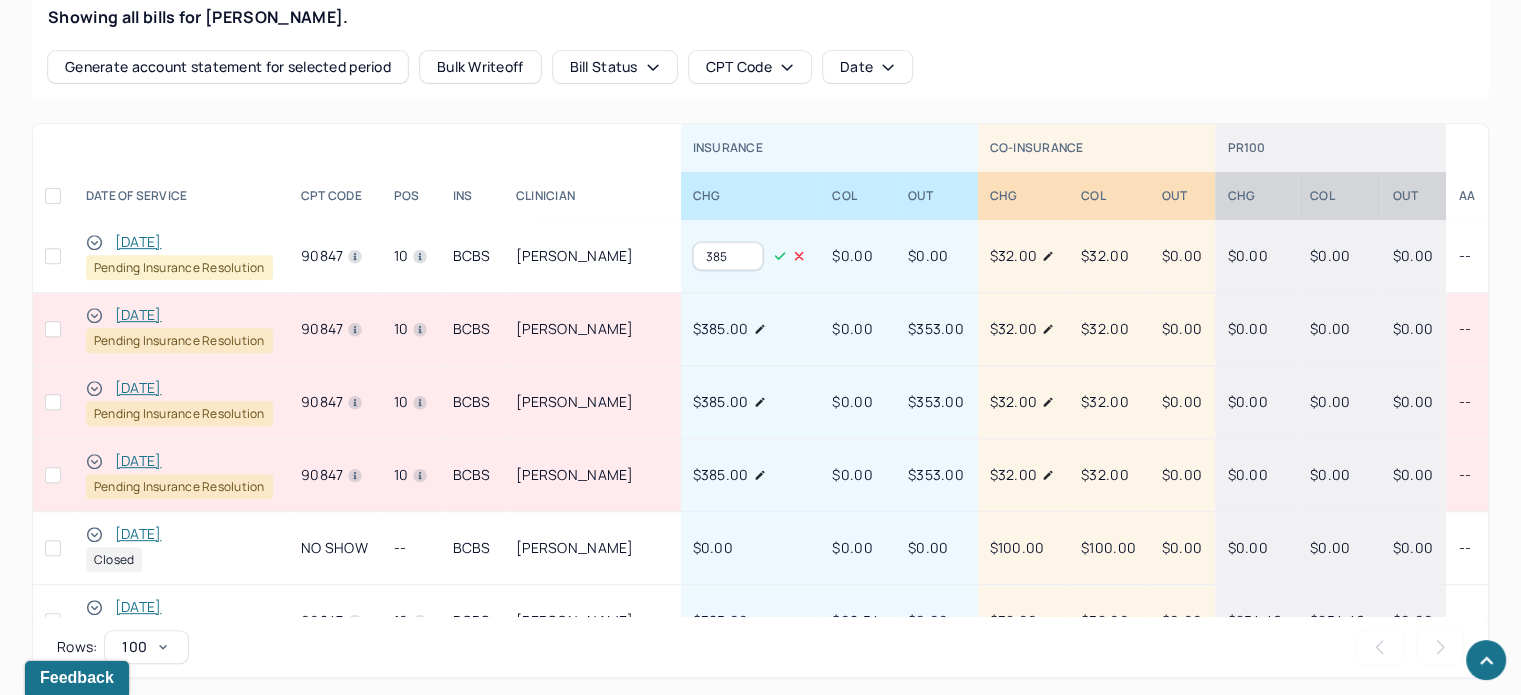type on "385" 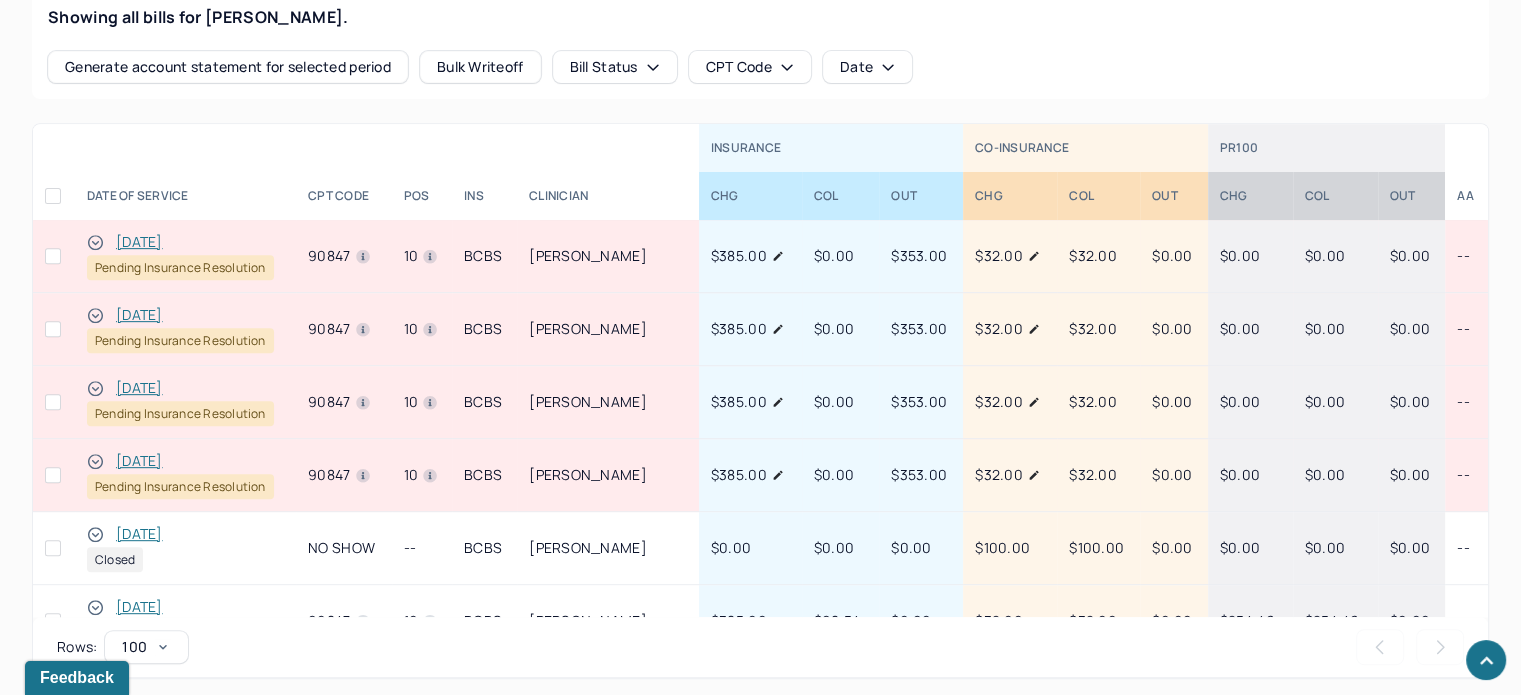 click on "[DATE]" at bounding box center (139, 242) 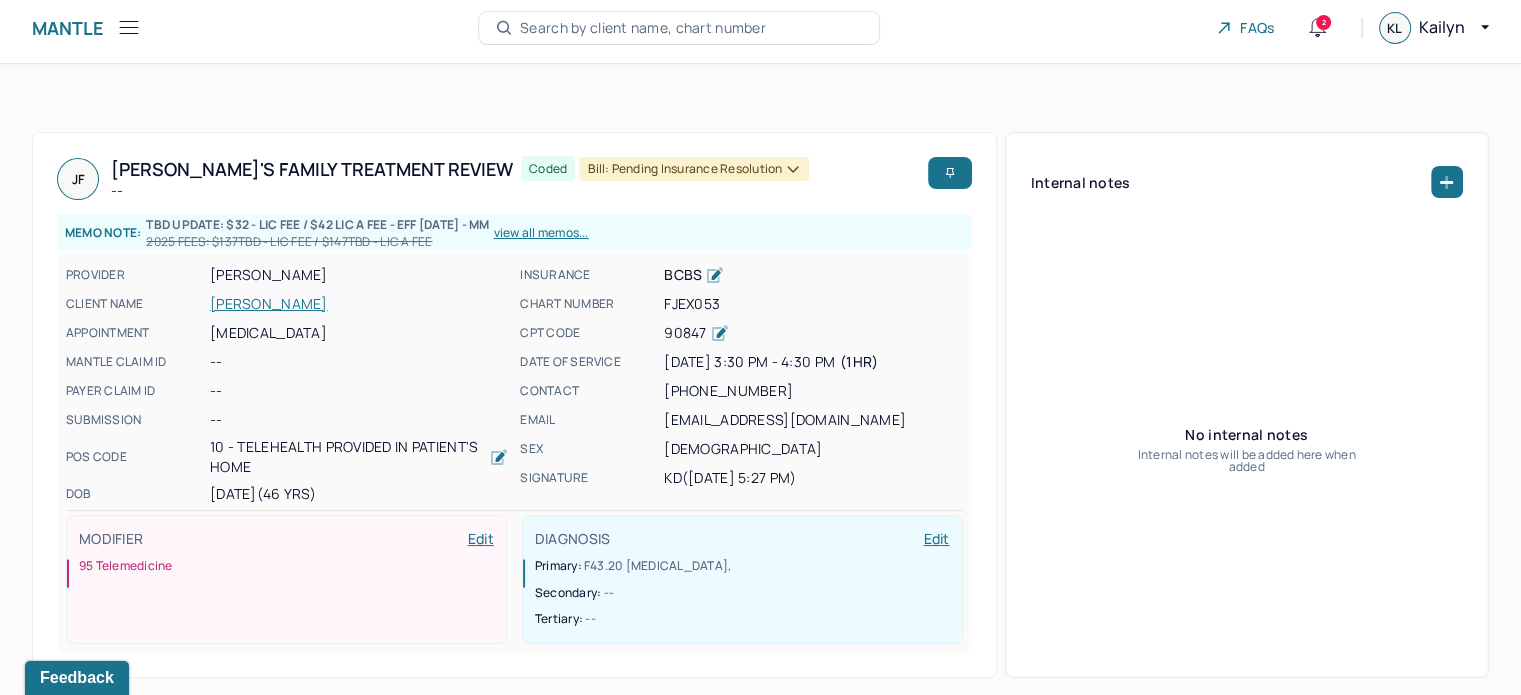scroll, scrollTop: 0, scrollLeft: 0, axis: both 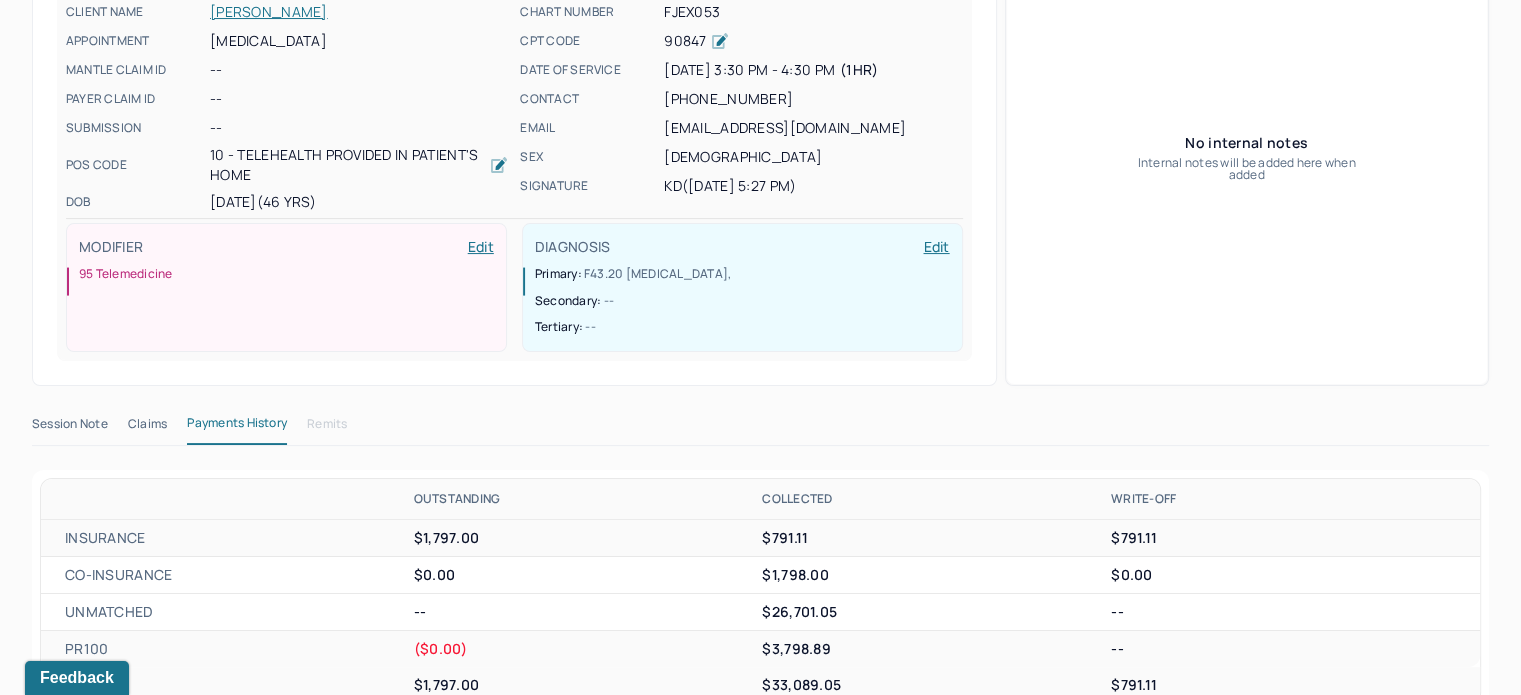 click on "Claims" at bounding box center [147, 428] 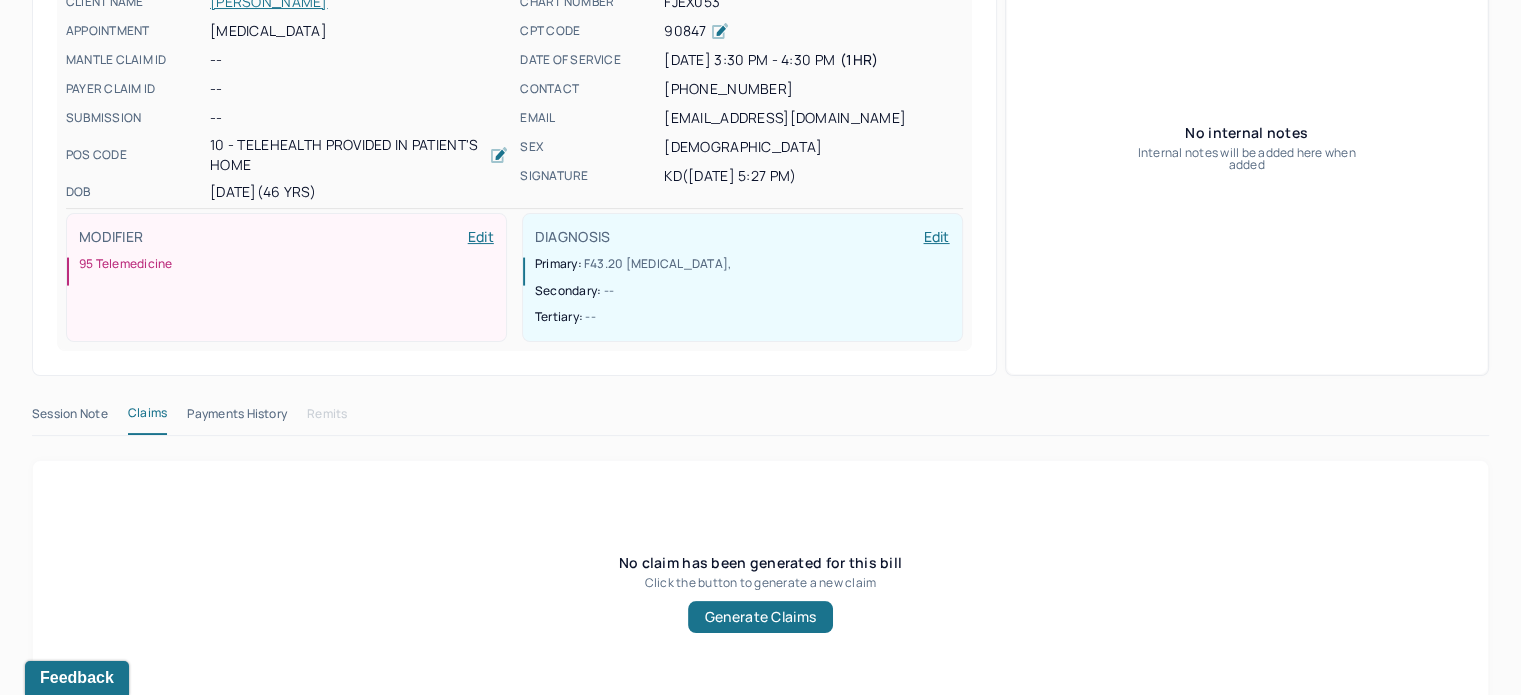 scroll, scrollTop: 363, scrollLeft: 0, axis: vertical 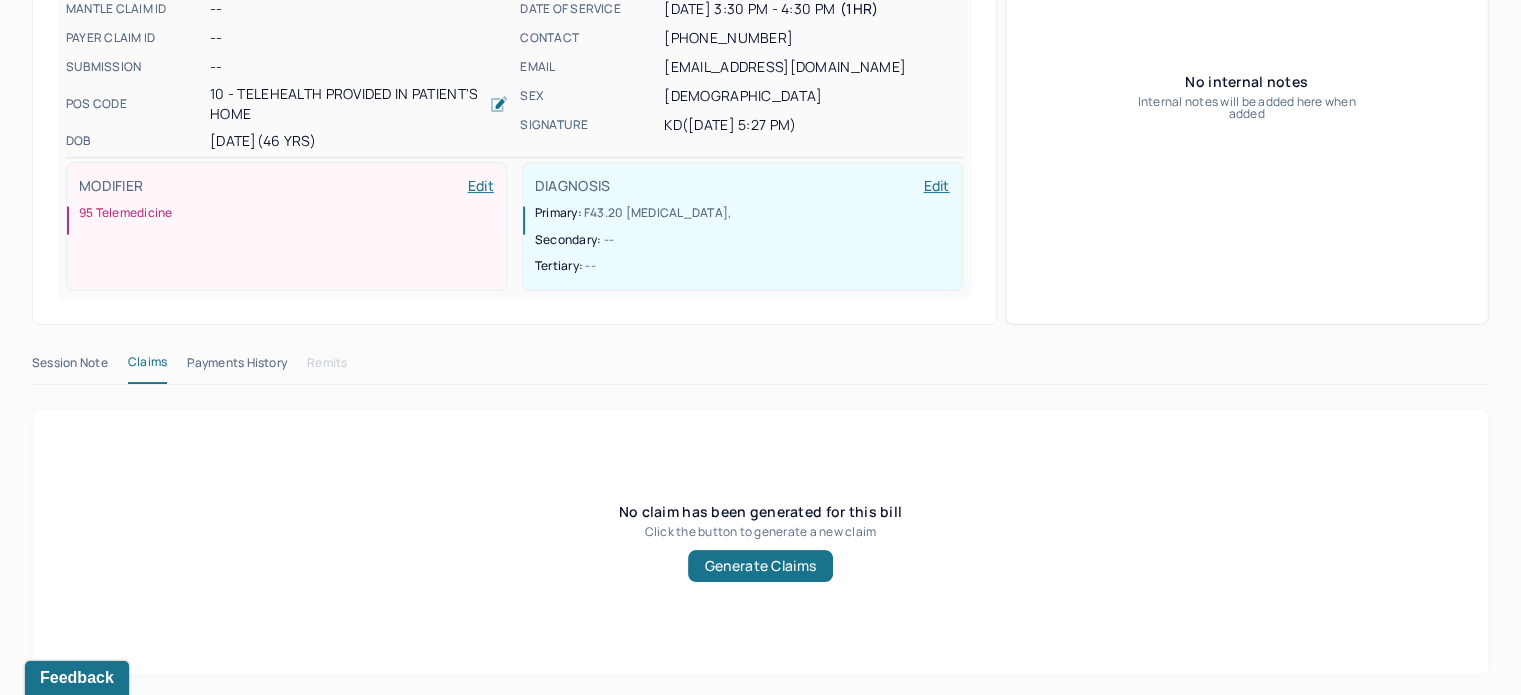 click on "Session Note" at bounding box center [70, 367] 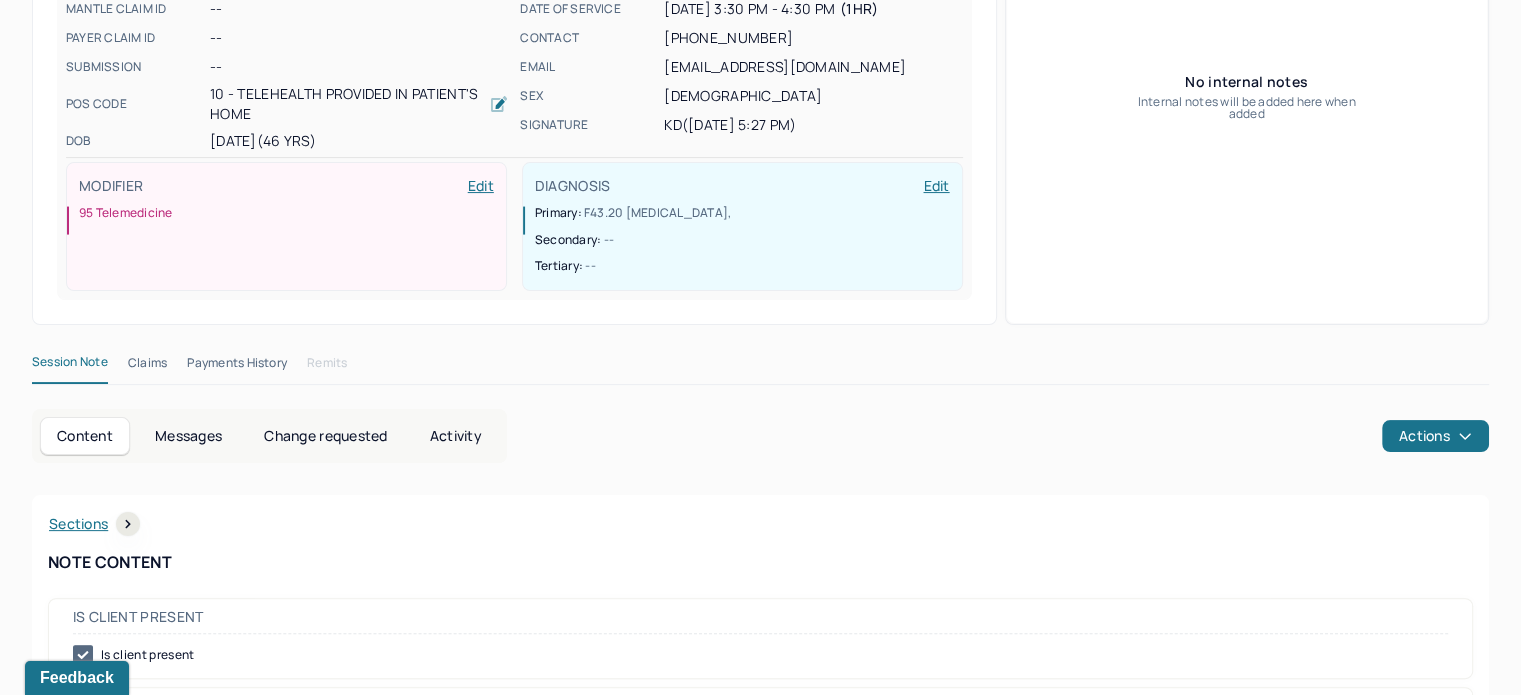click on "Claims" at bounding box center [147, 367] 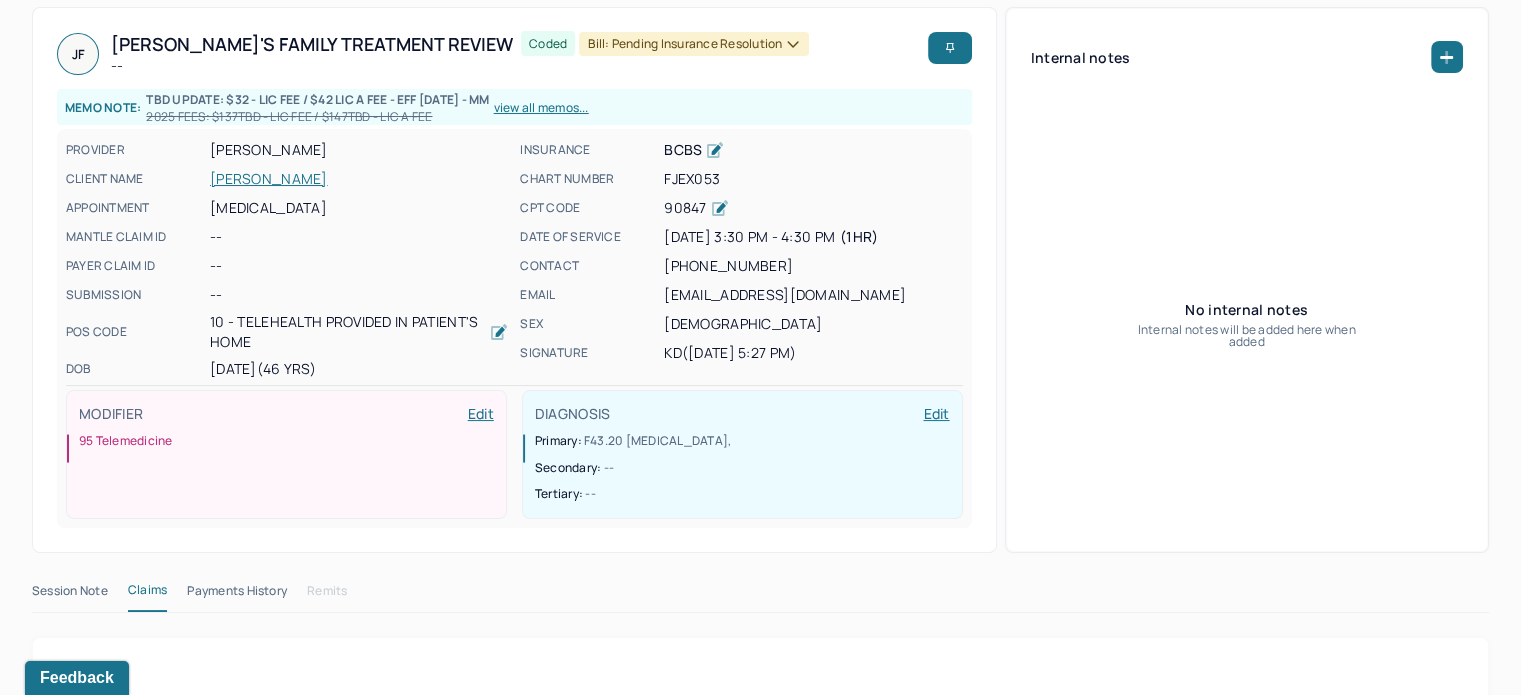 scroll, scrollTop: 363, scrollLeft: 0, axis: vertical 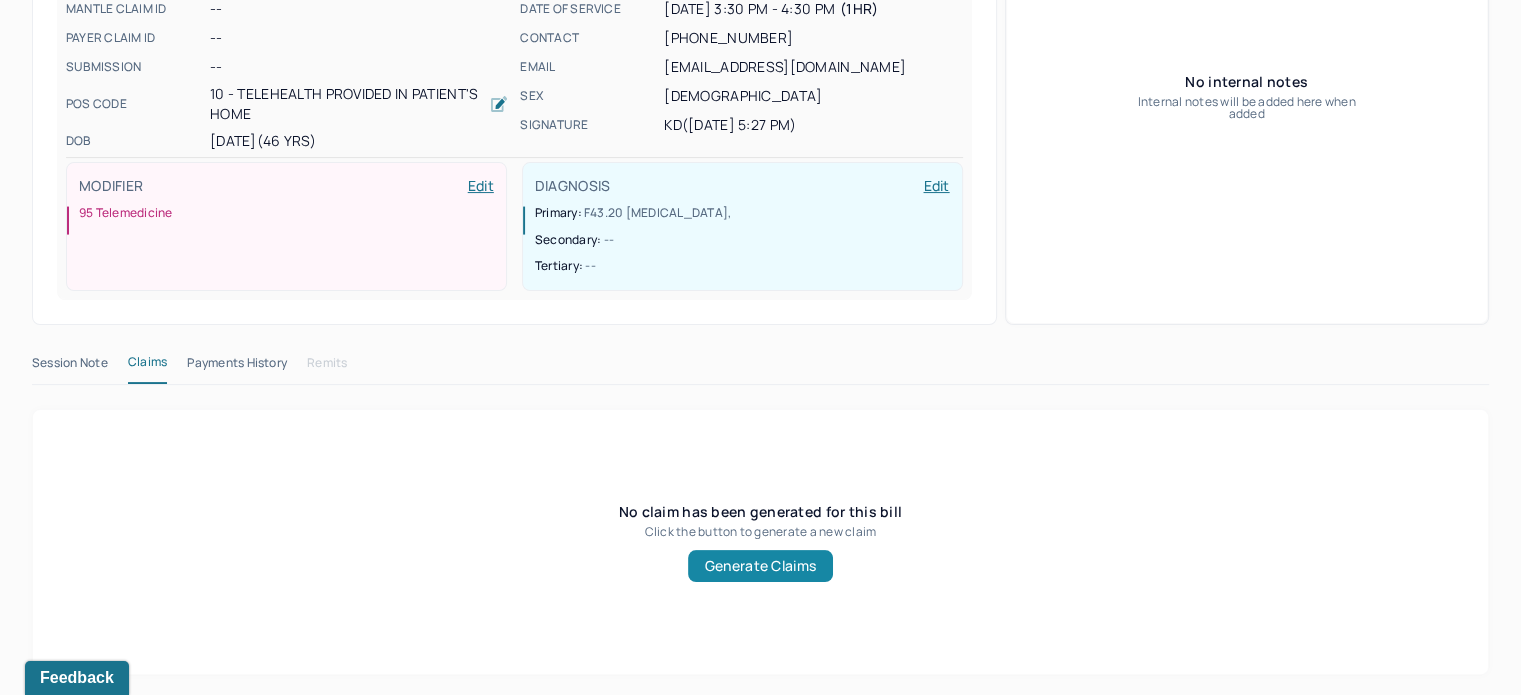 click on "Generate Claims" at bounding box center (760, 566) 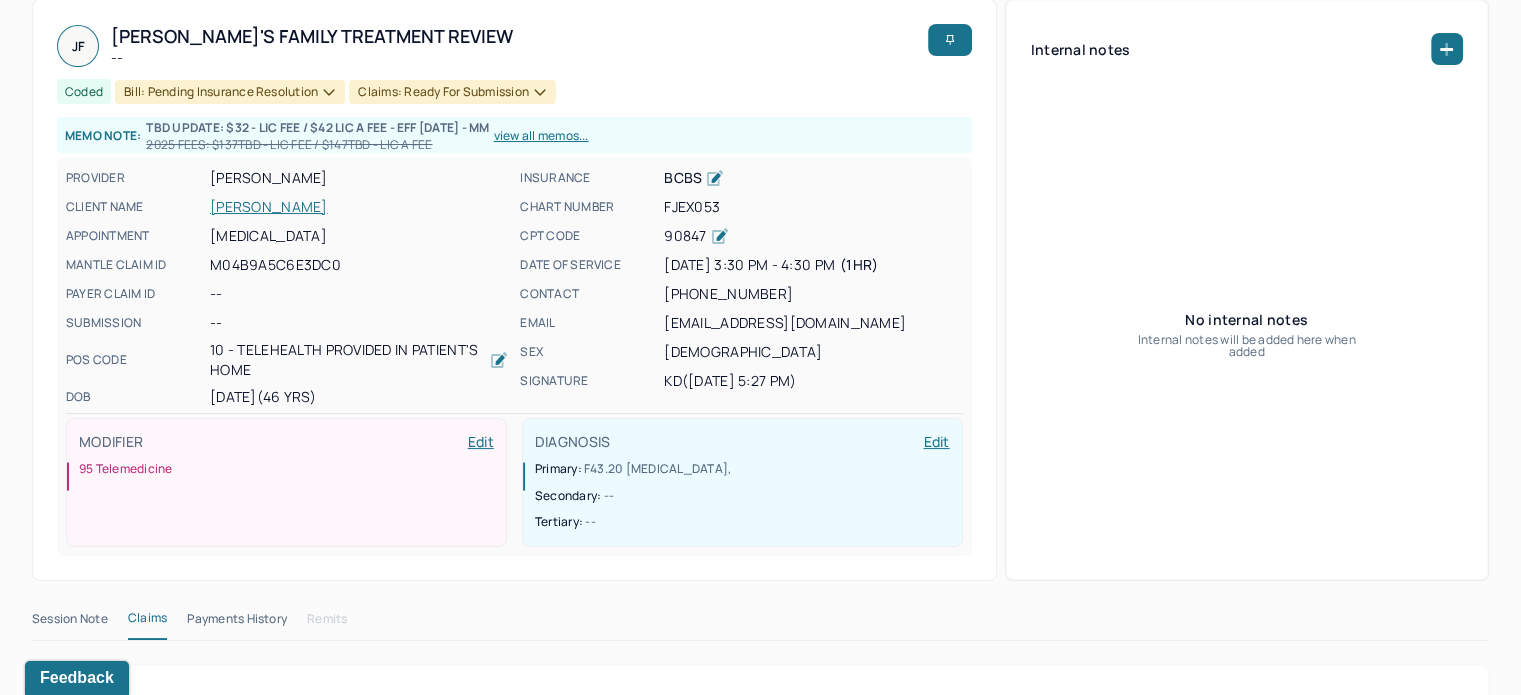 scroll, scrollTop: 399, scrollLeft: 0, axis: vertical 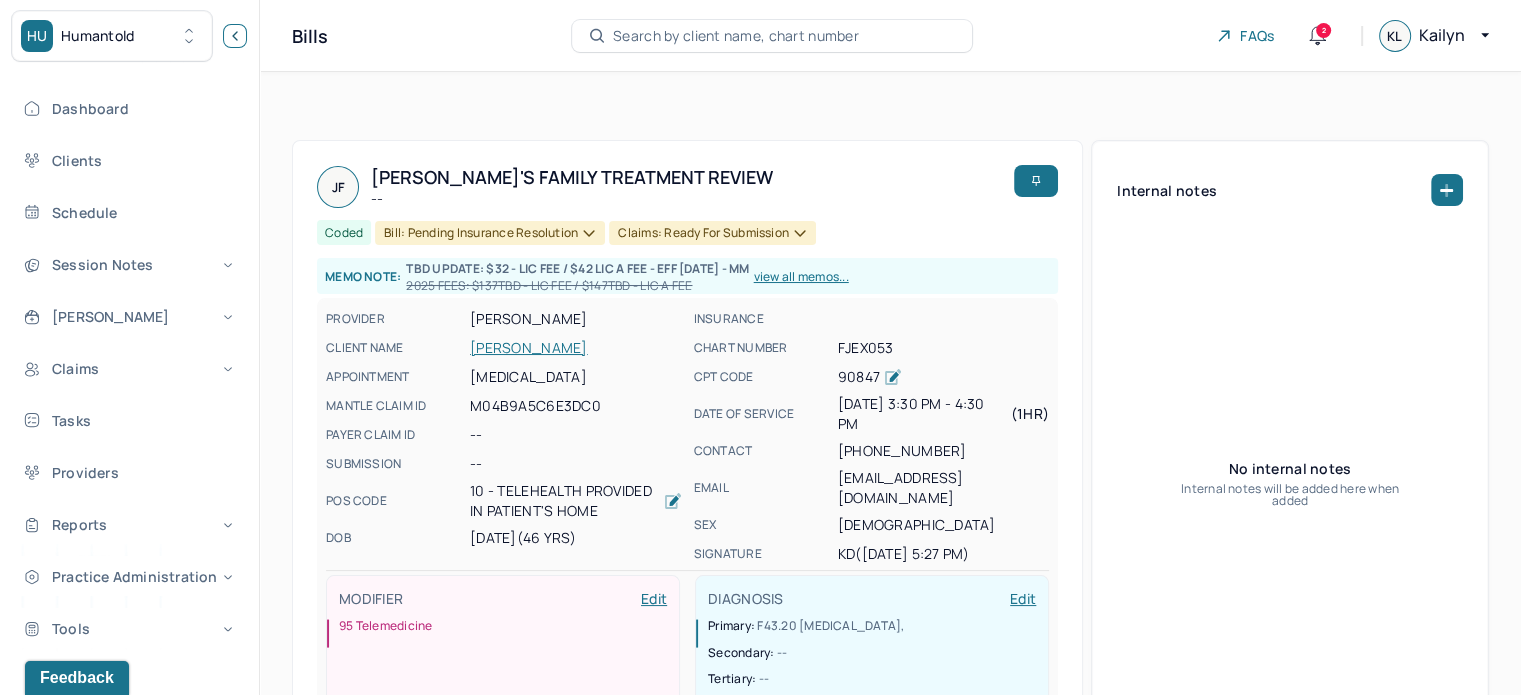 click at bounding box center (235, 36) 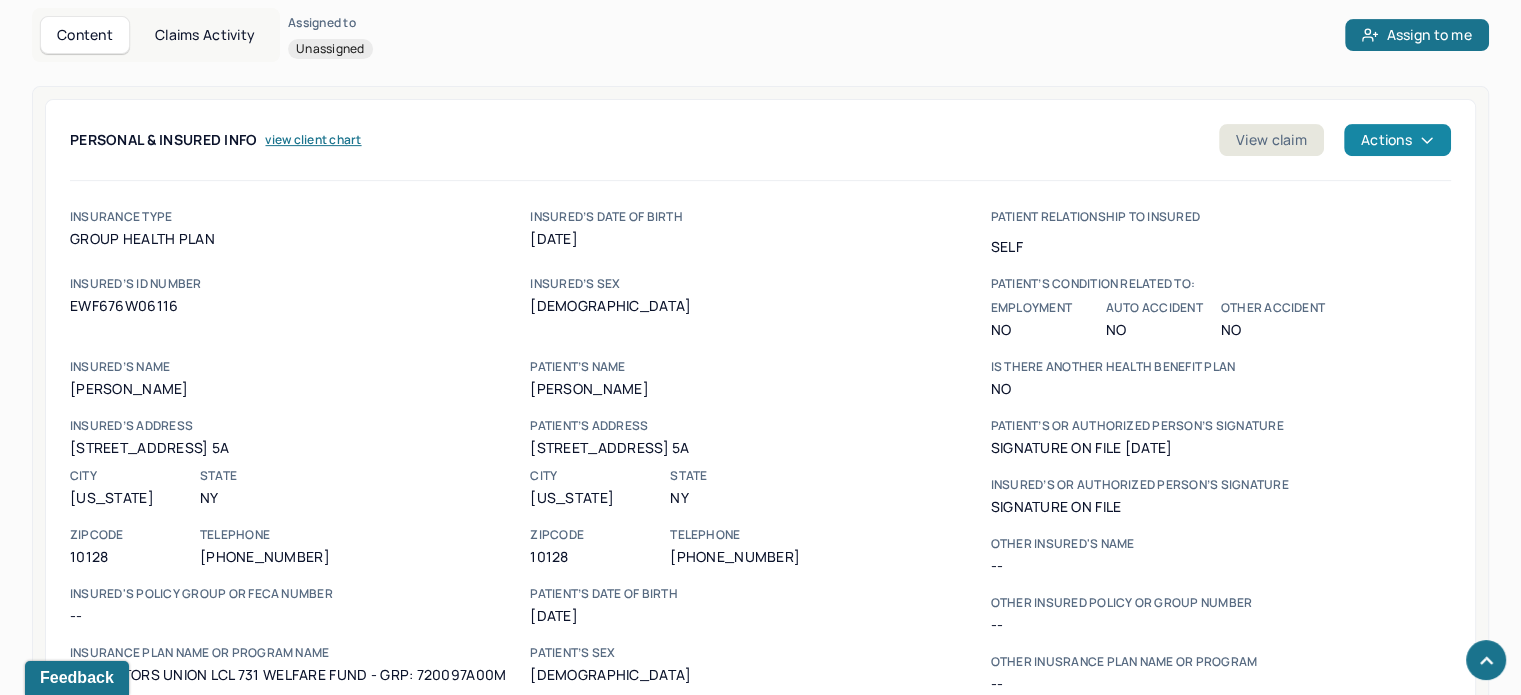scroll, scrollTop: 802, scrollLeft: 0, axis: vertical 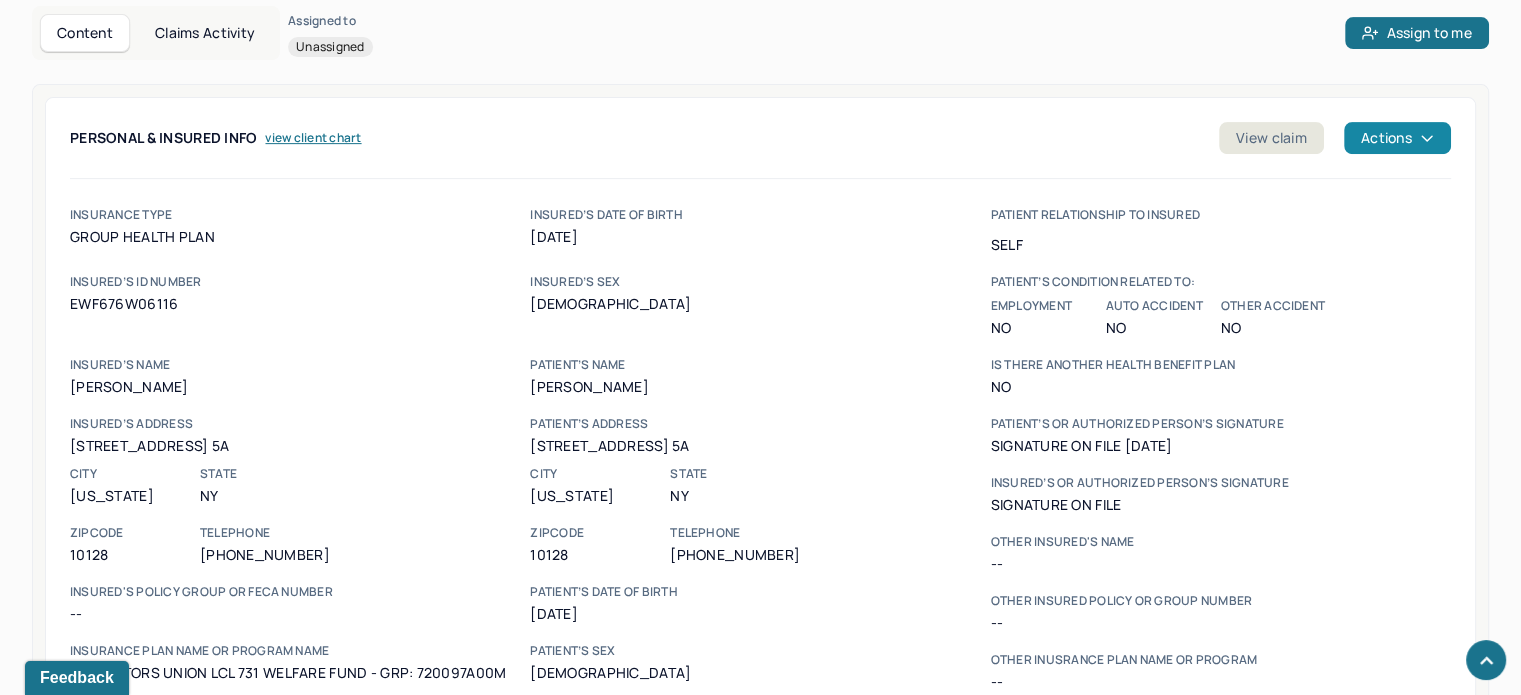 click 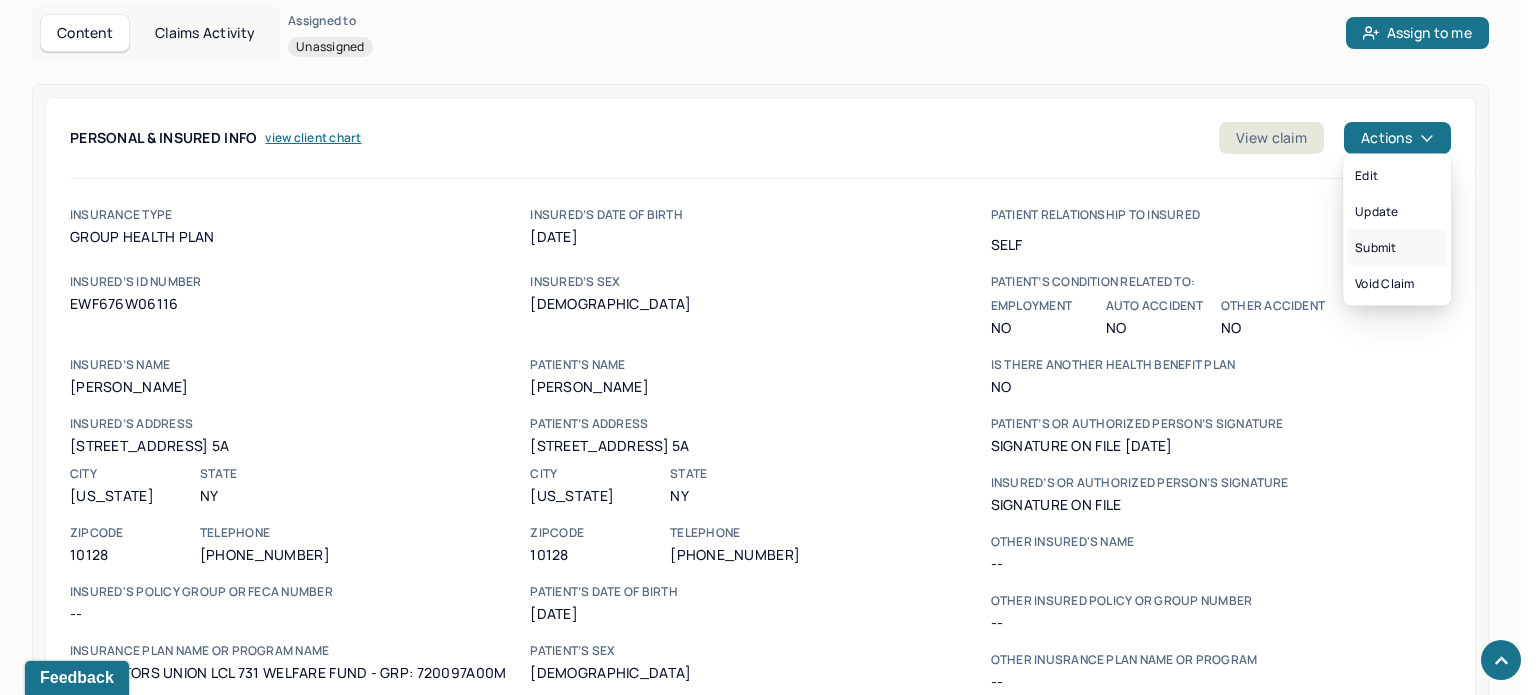 click on "Submit" at bounding box center (1397, 248) 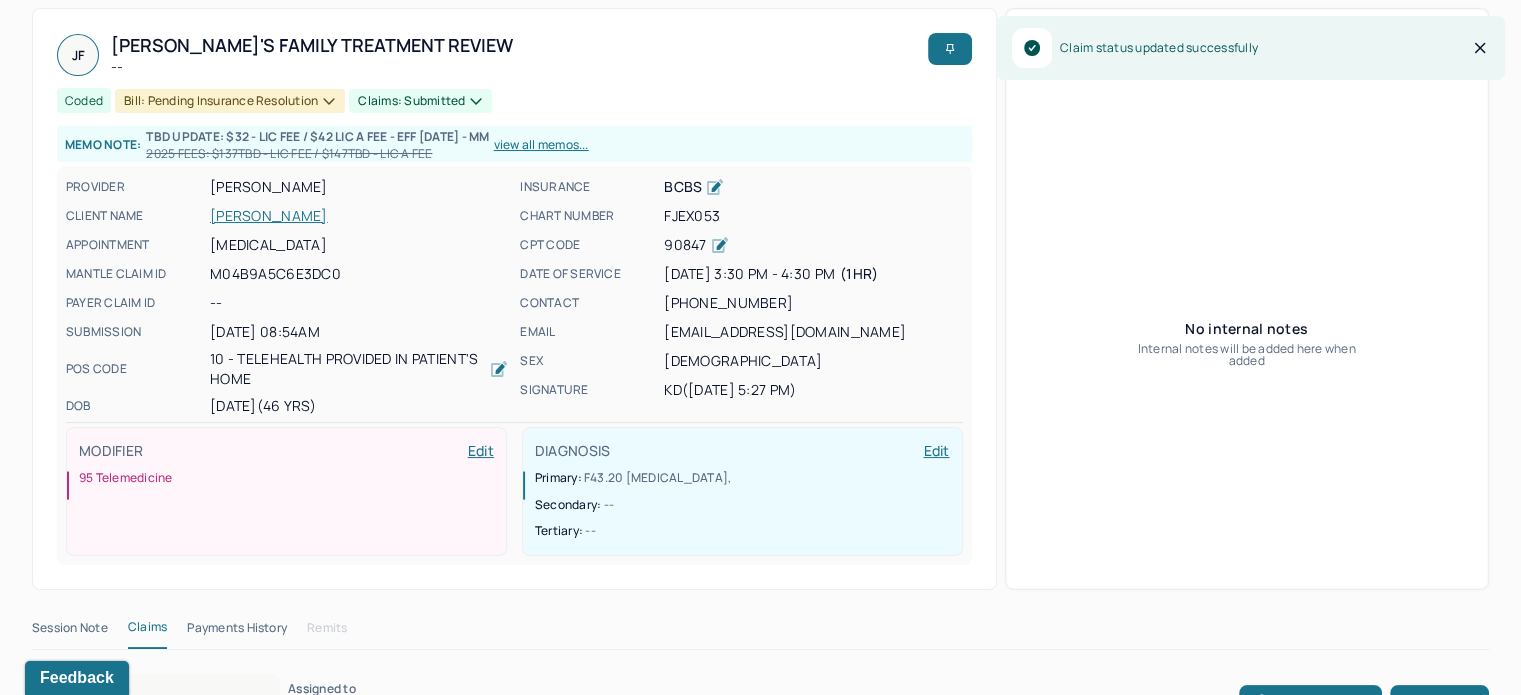 scroll, scrollTop: 0, scrollLeft: 0, axis: both 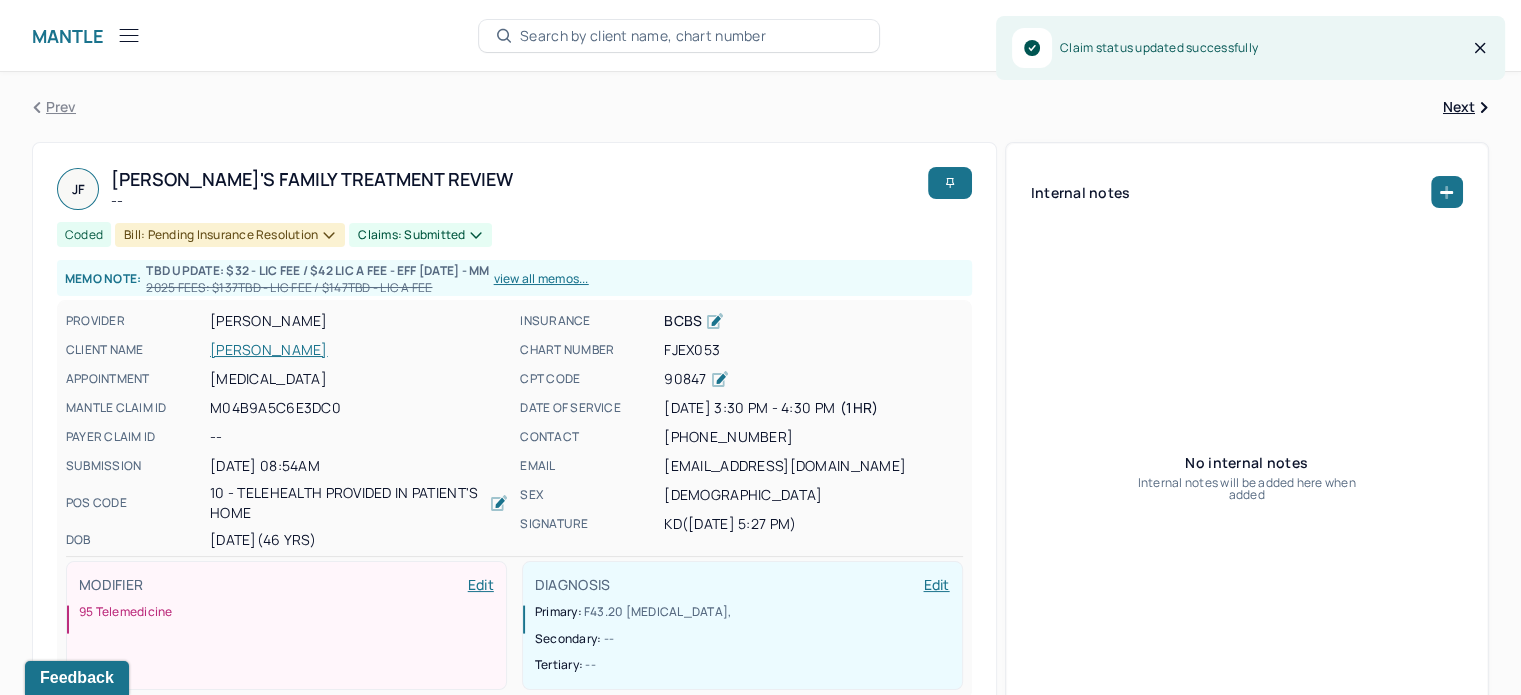 click on "[PERSON_NAME]" at bounding box center [359, 350] 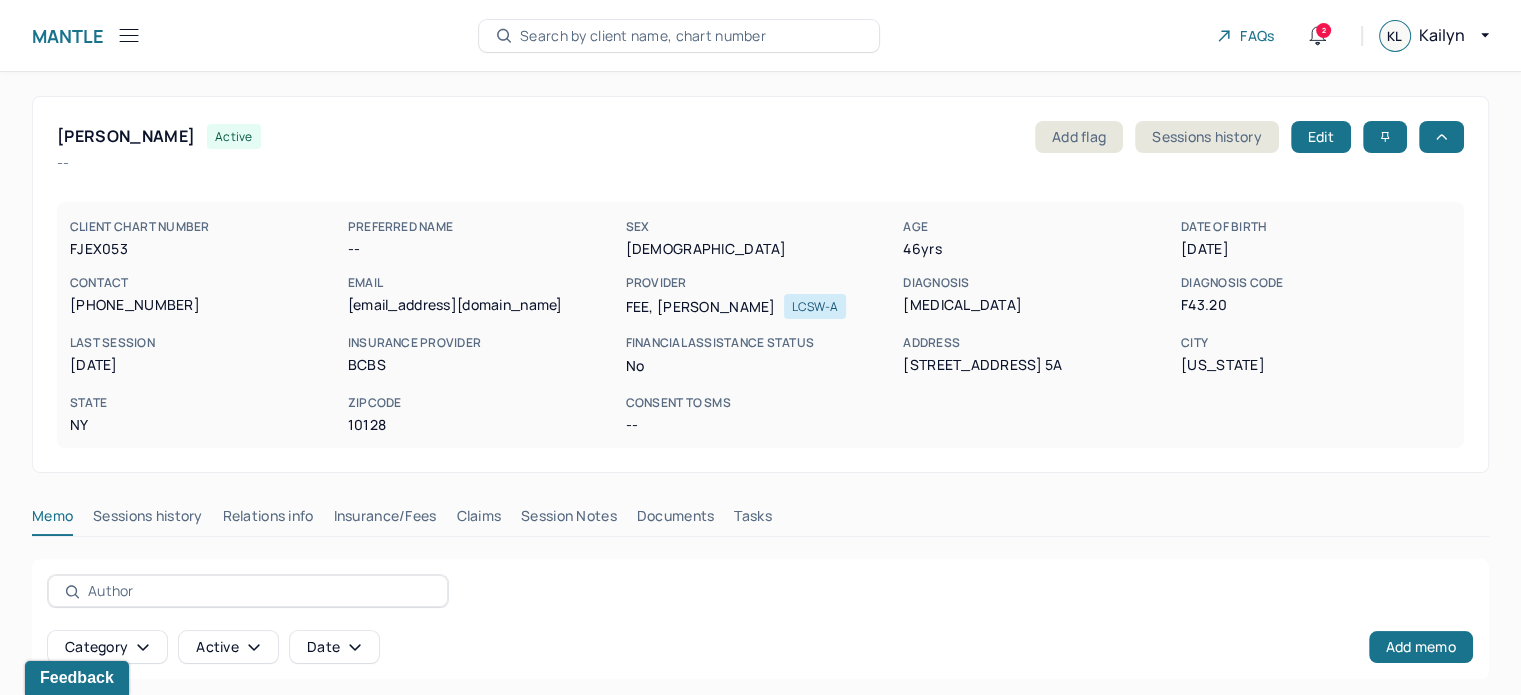 click on "Claims" at bounding box center [478, 520] 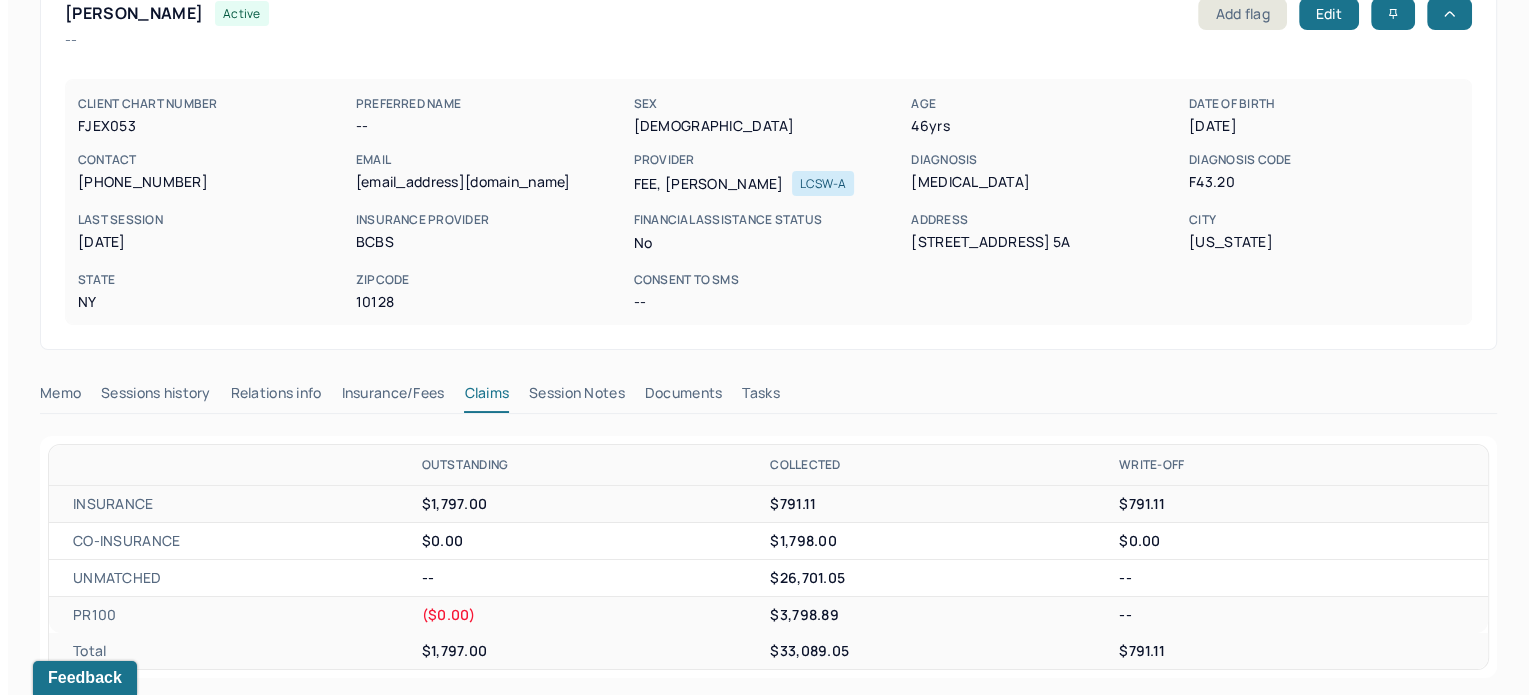 scroll, scrollTop: 0, scrollLeft: 0, axis: both 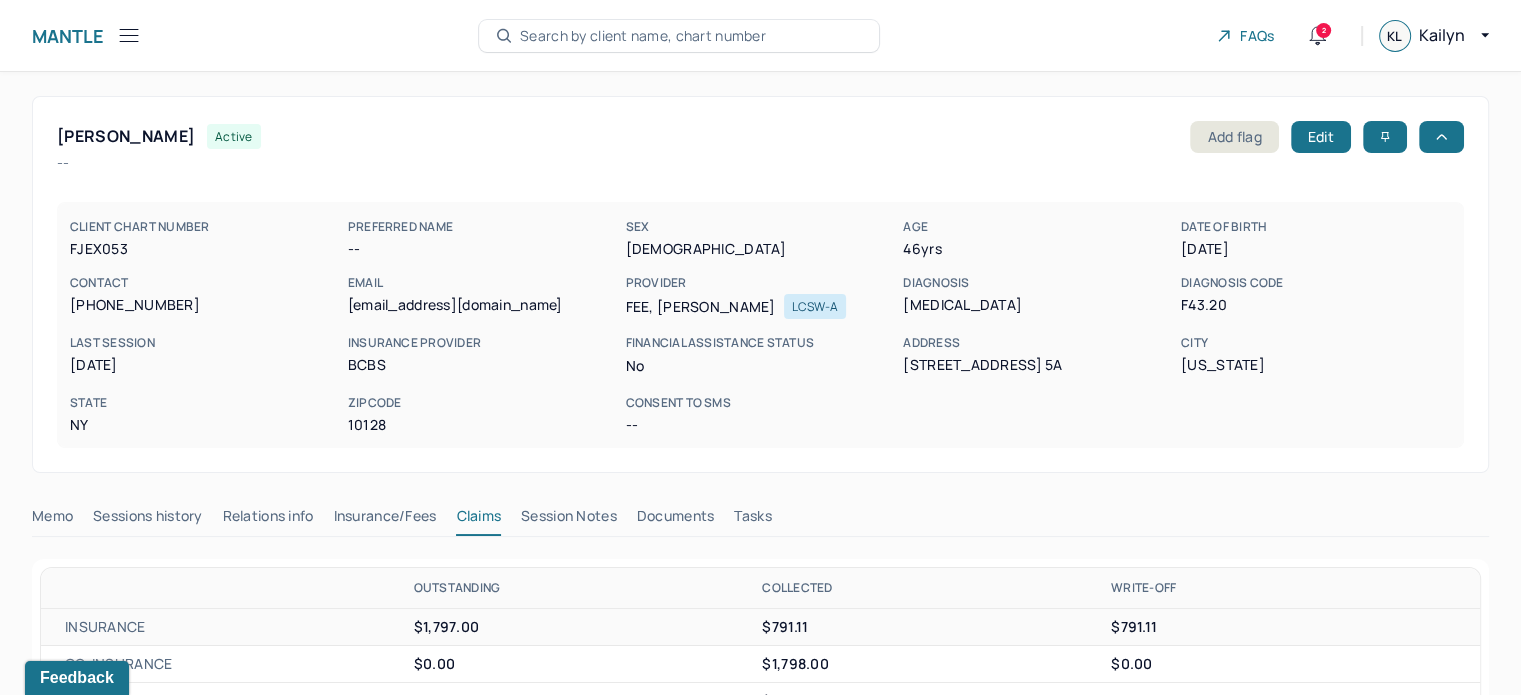 click 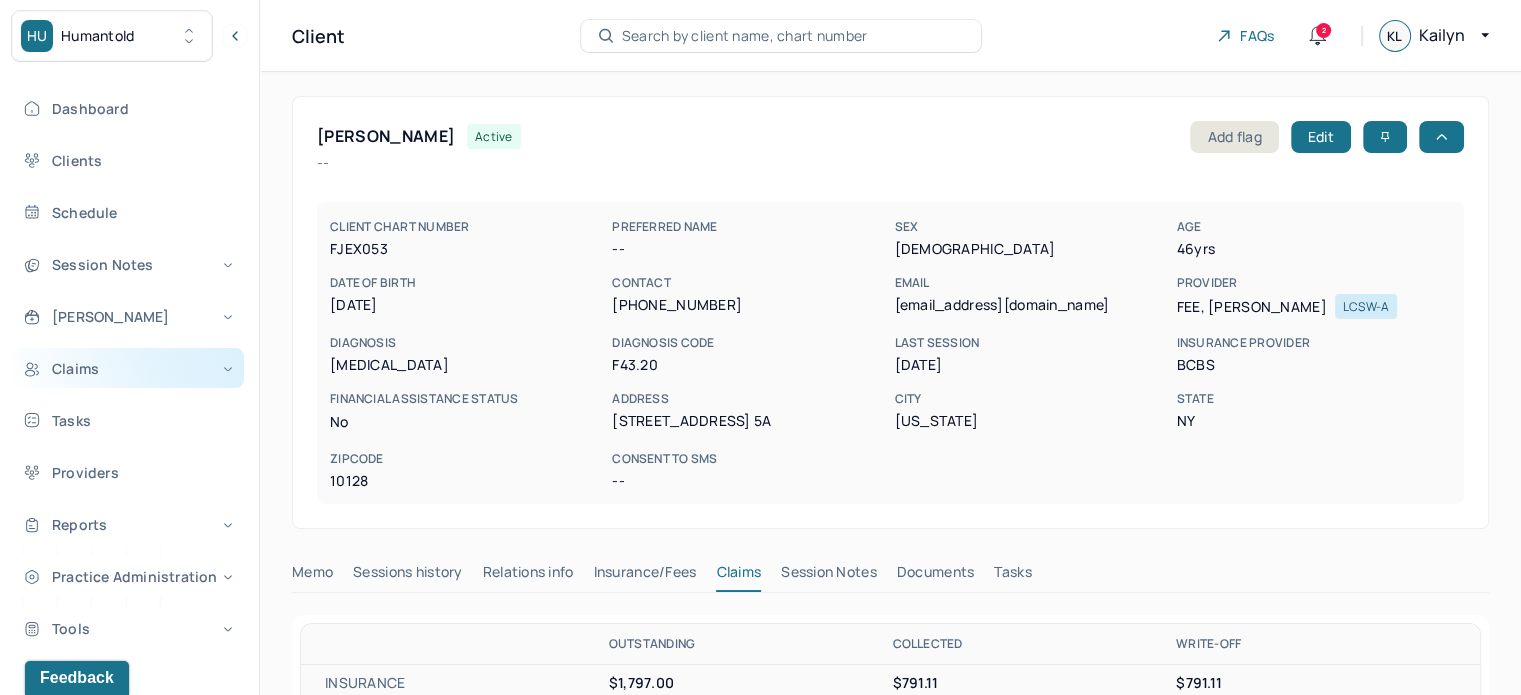 click on "Claims" at bounding box center [128, 368] 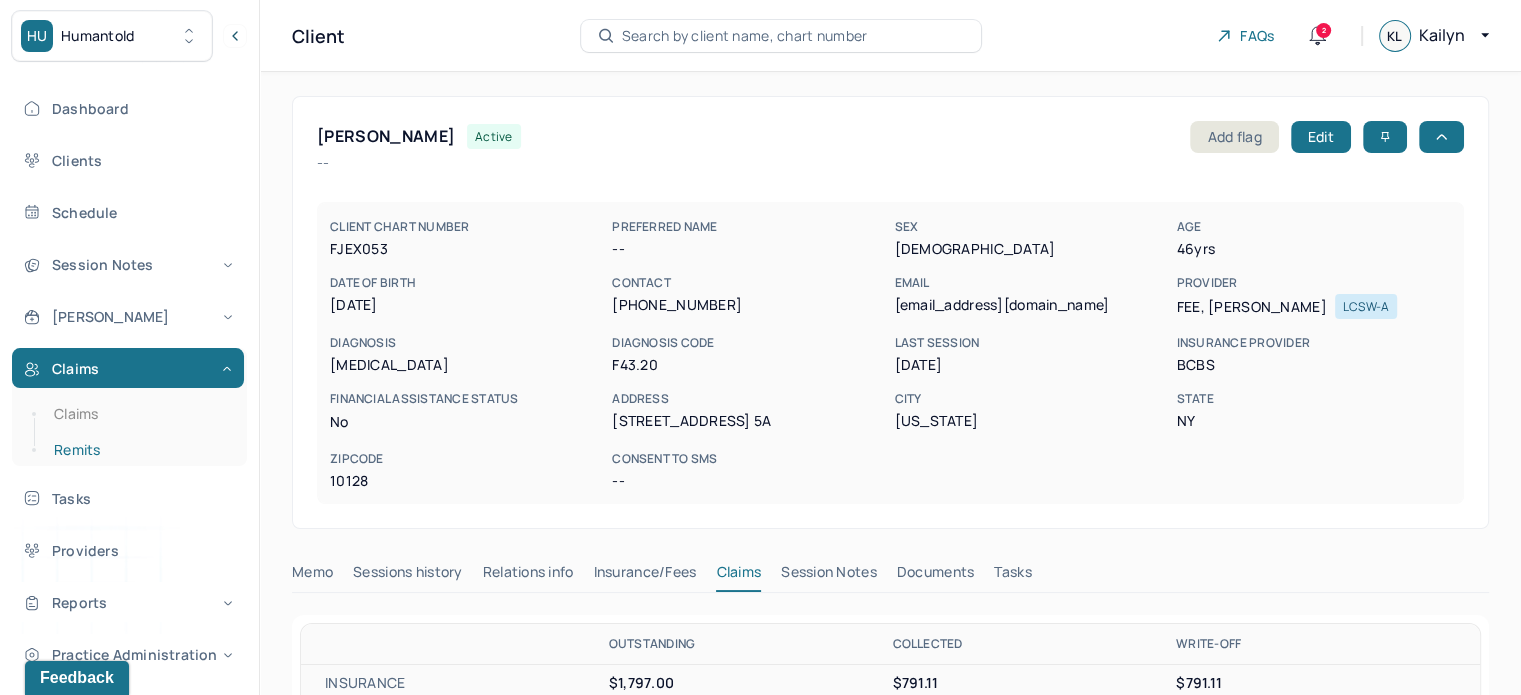 click on "Remits" at bounding box center (139, 450) 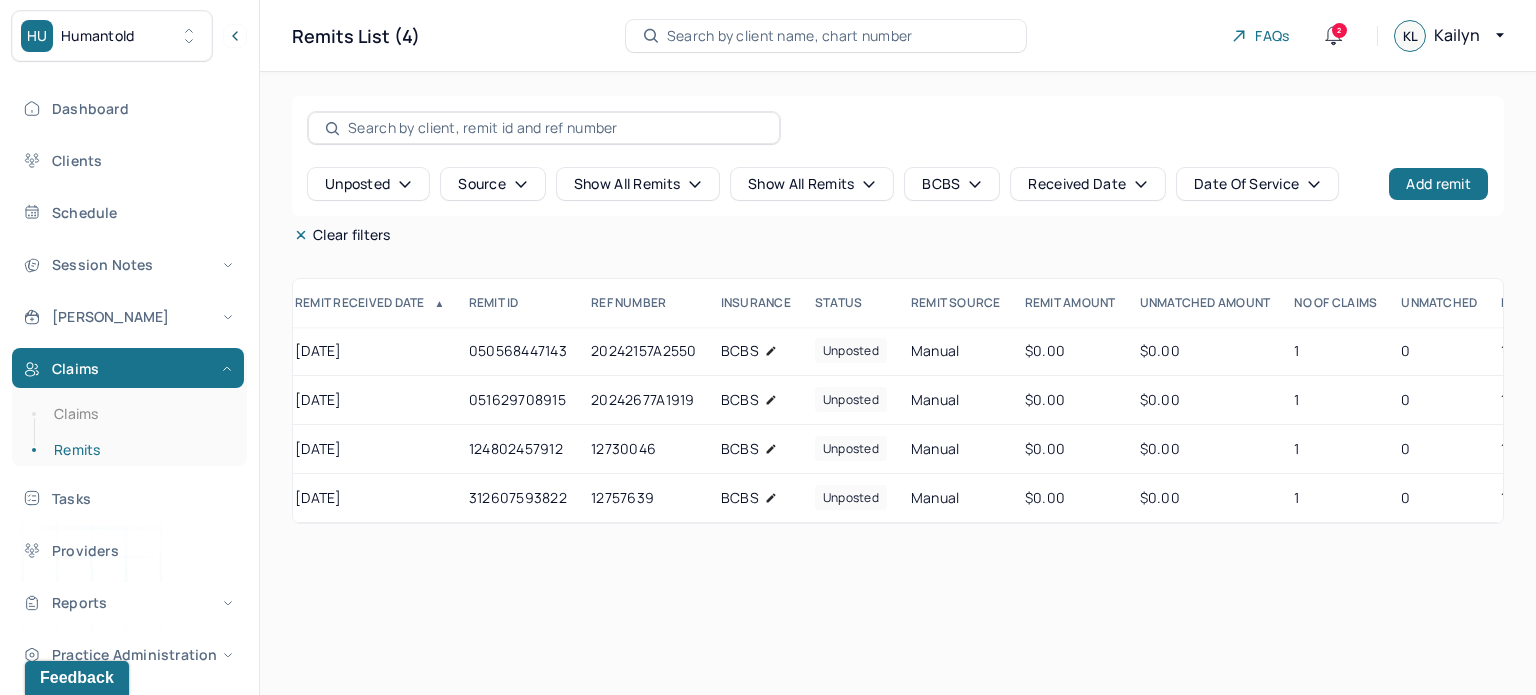 scroll, scrollTop: 0, scrollLeft: 0, axis: both 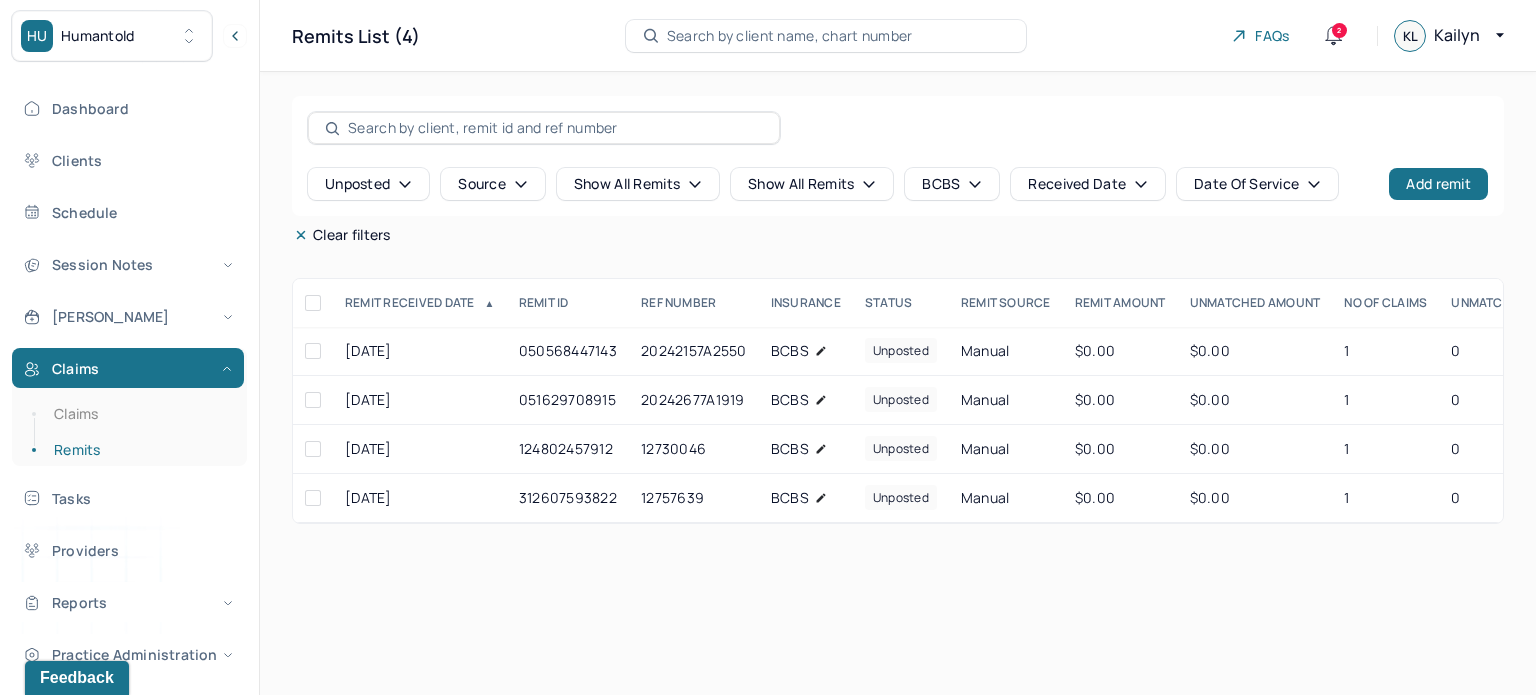 click at bounding box center (313, 303) 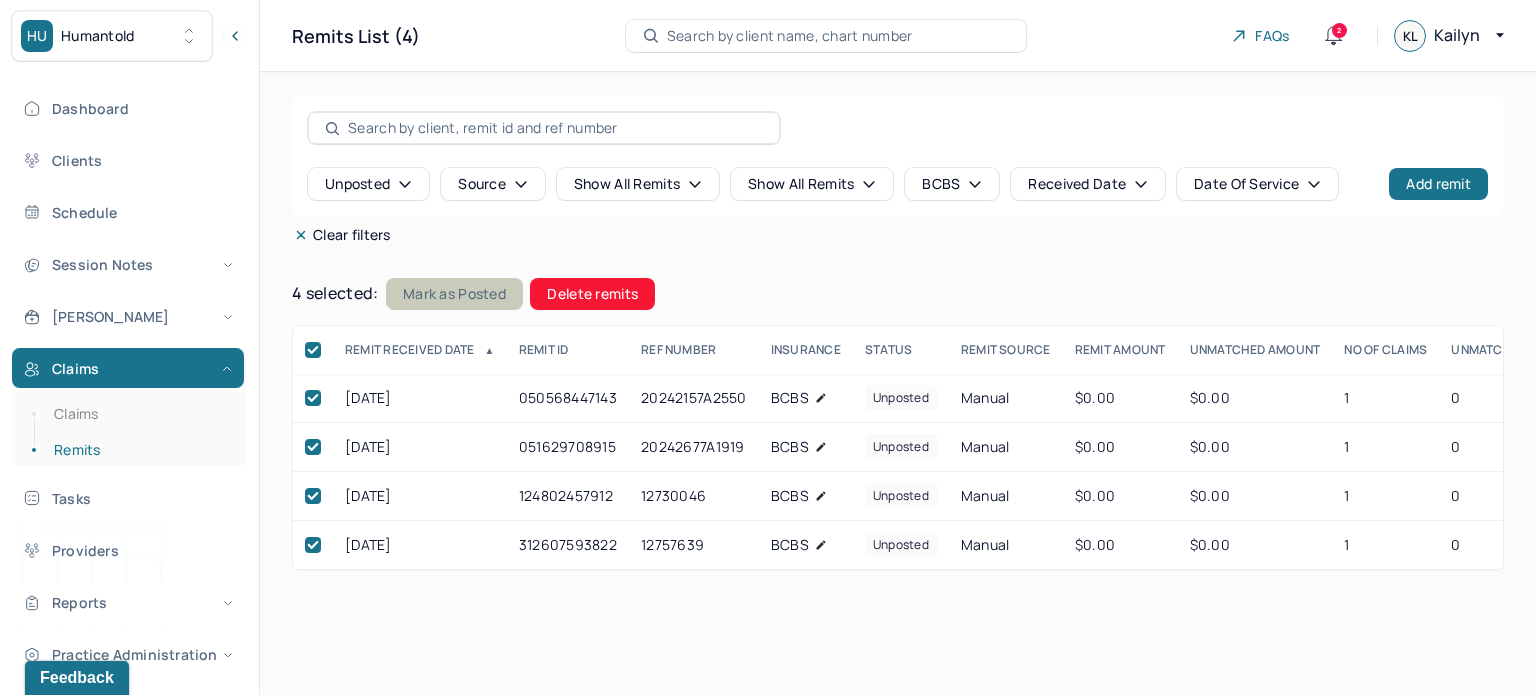 click on "Mark as Posted" at bounding box center (454, 294) 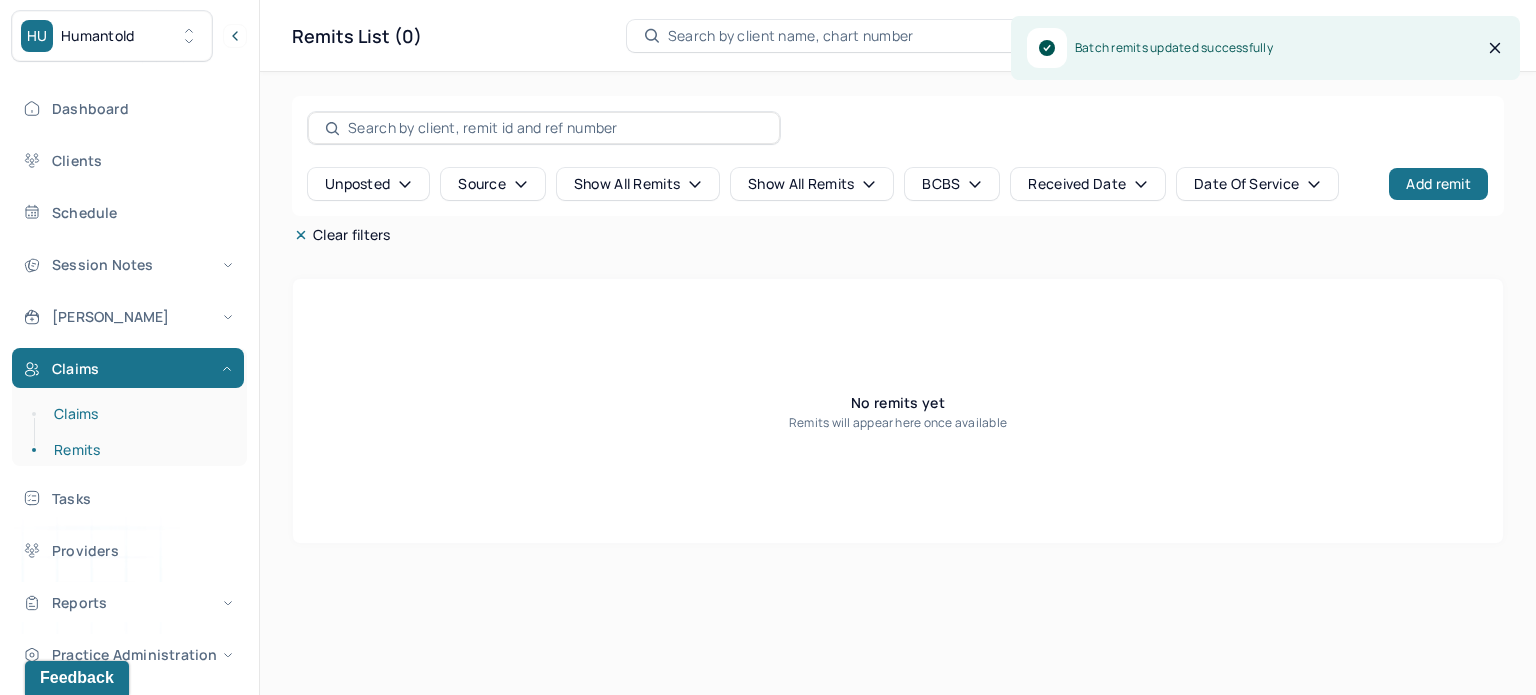 click on "Claims" at bounding box center [139, 414] 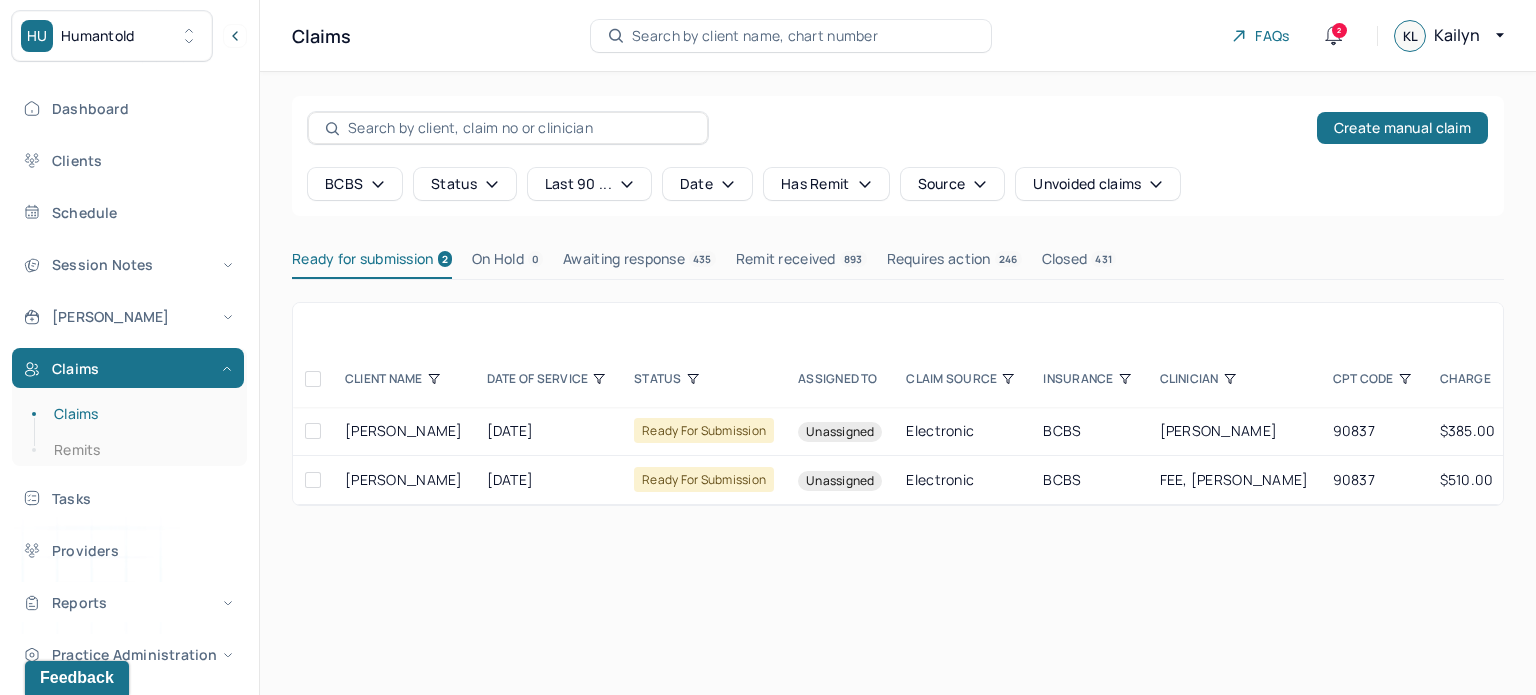 click at bounding box center (313, 379) 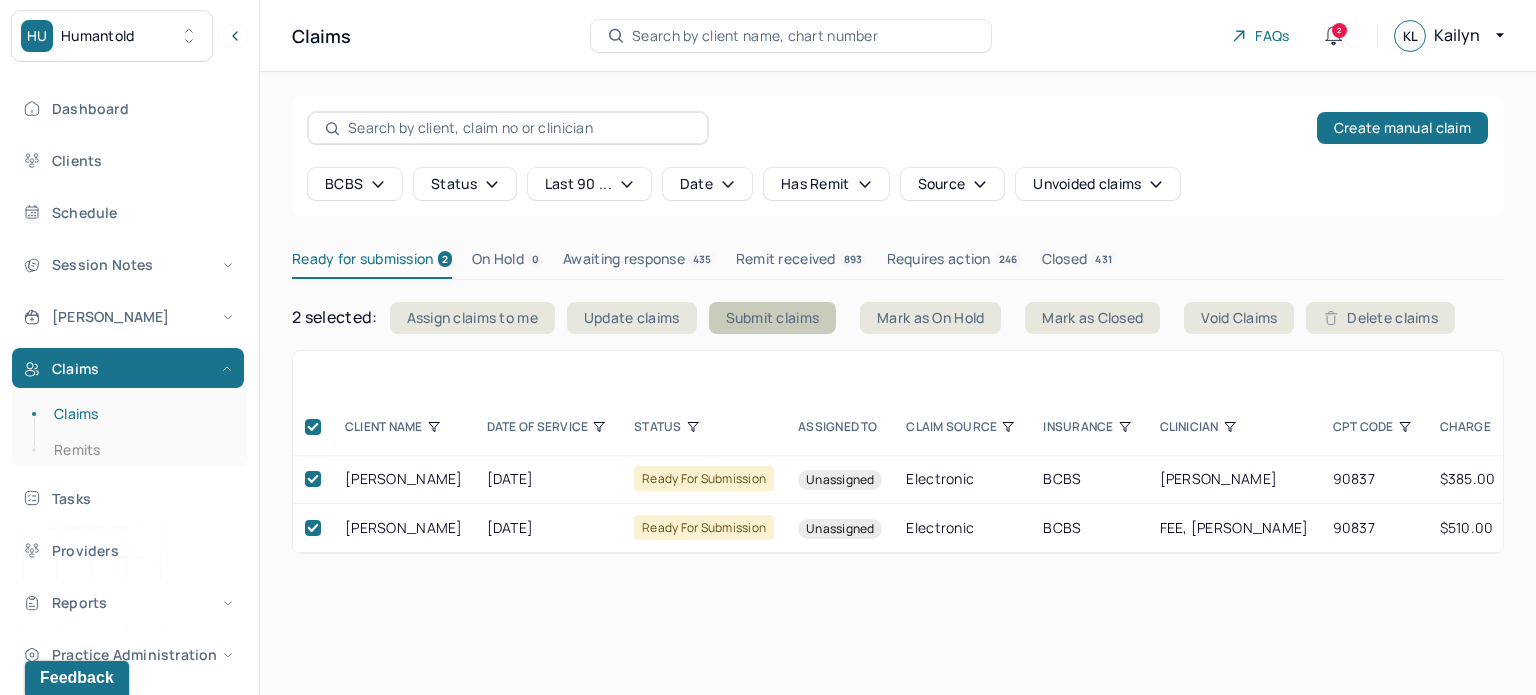 click on "Submit claims" at bounding box center (773, 318) 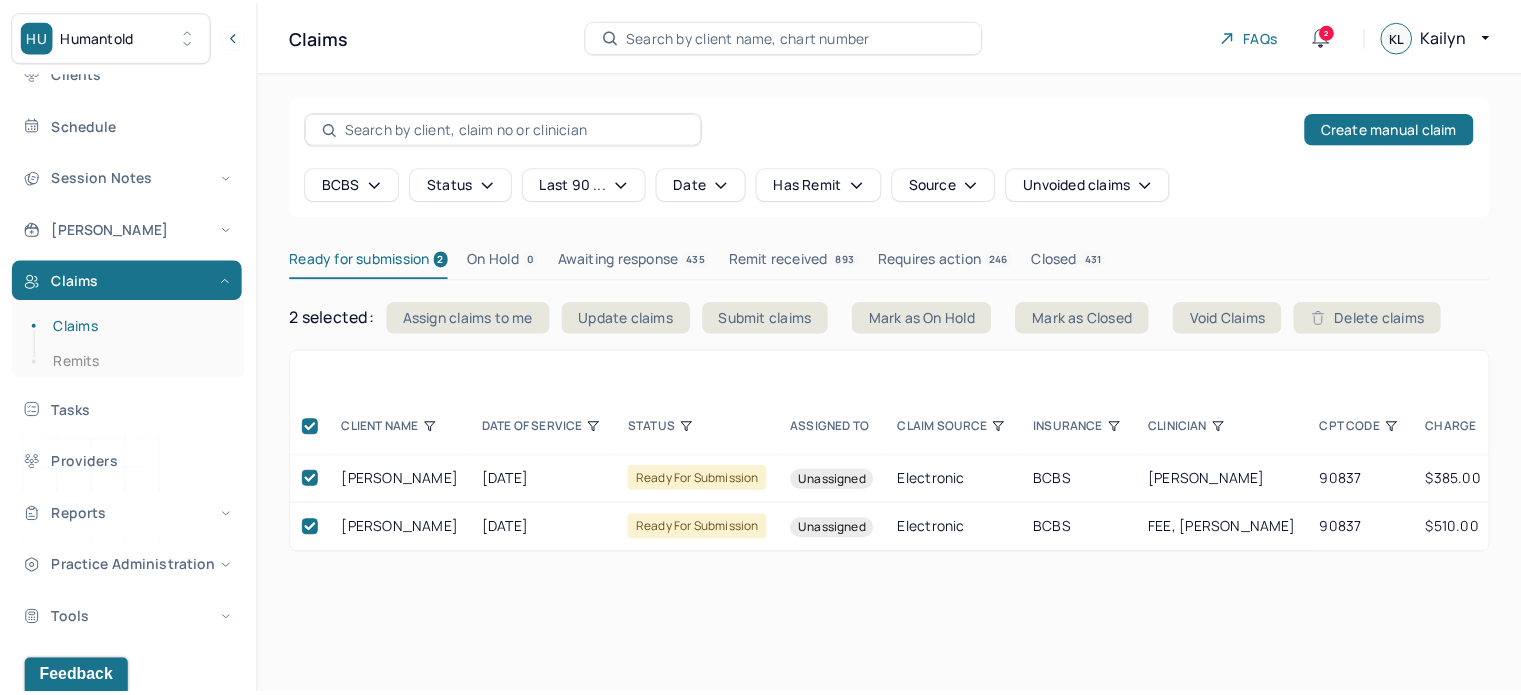 scroll, scrollTop: 166, scrollLeft: 0, axis: vertical 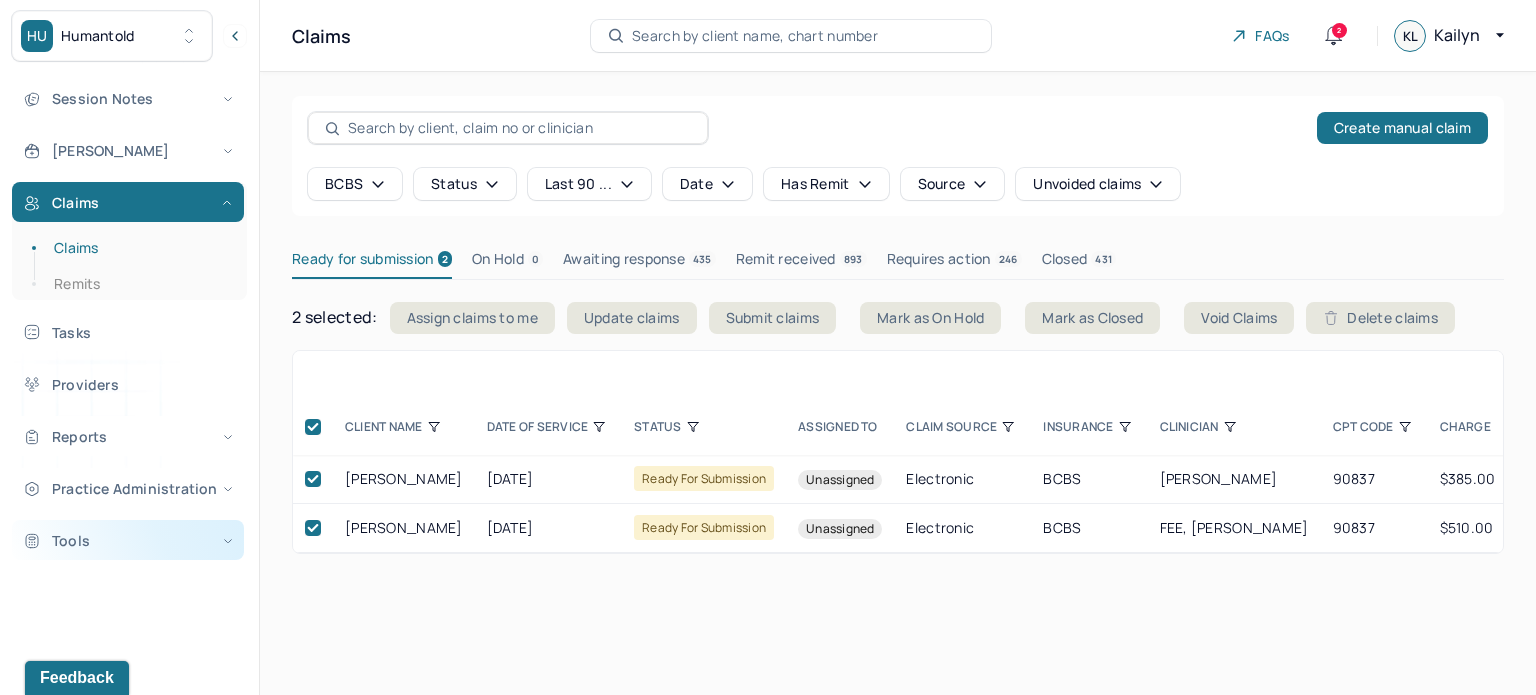 click on "Tools" at bounding box center (128, 540) 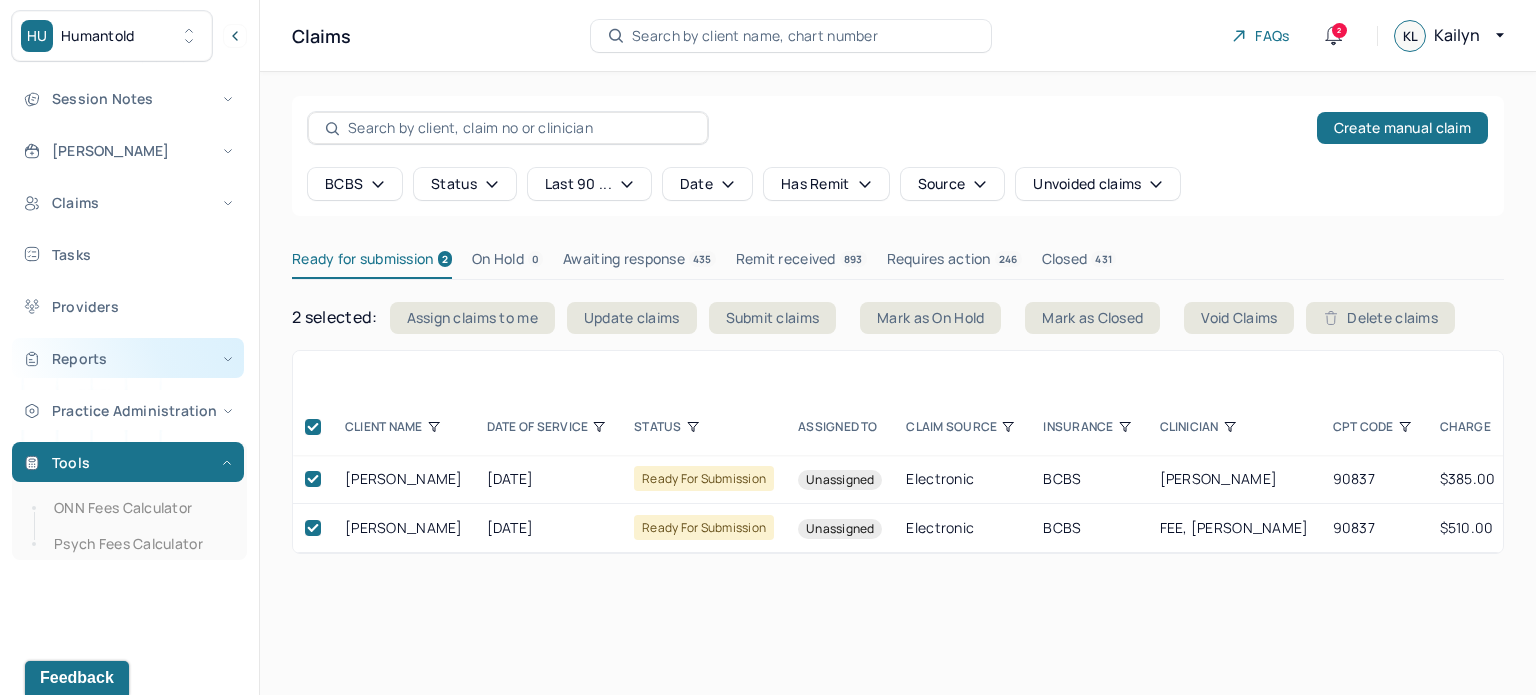 click on "Reports" at bounding box center (128, 358) 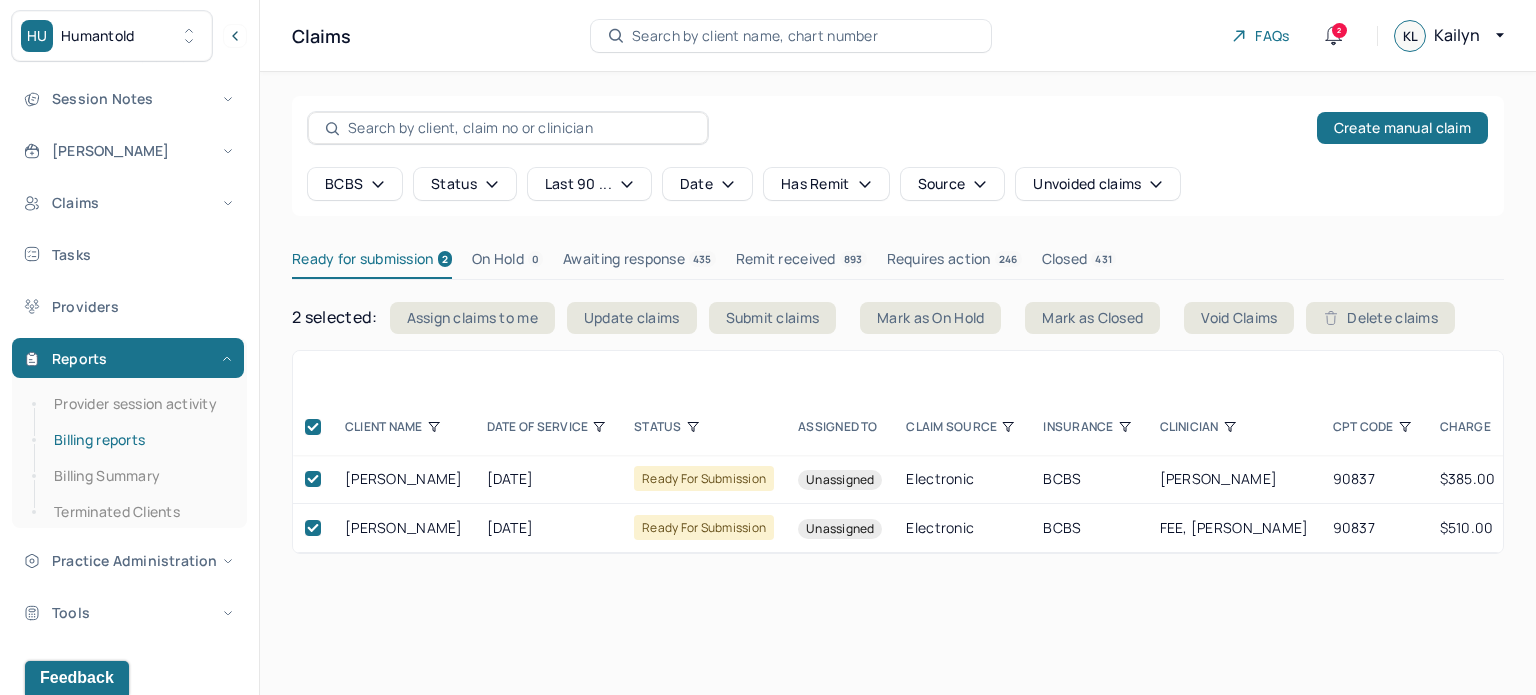click on "Billing reports" at bounding box center [139, 440] 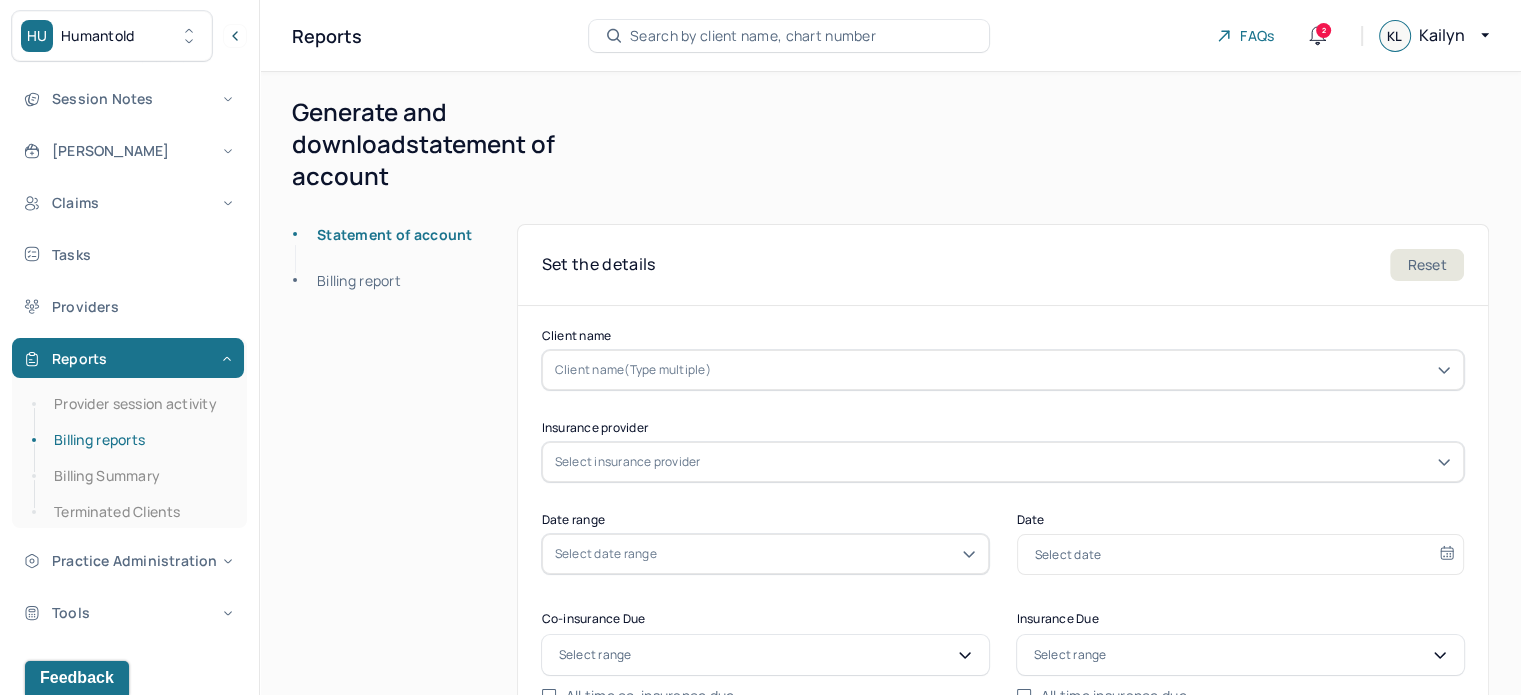 click on "Billing report" at bounding box center (347, 281) 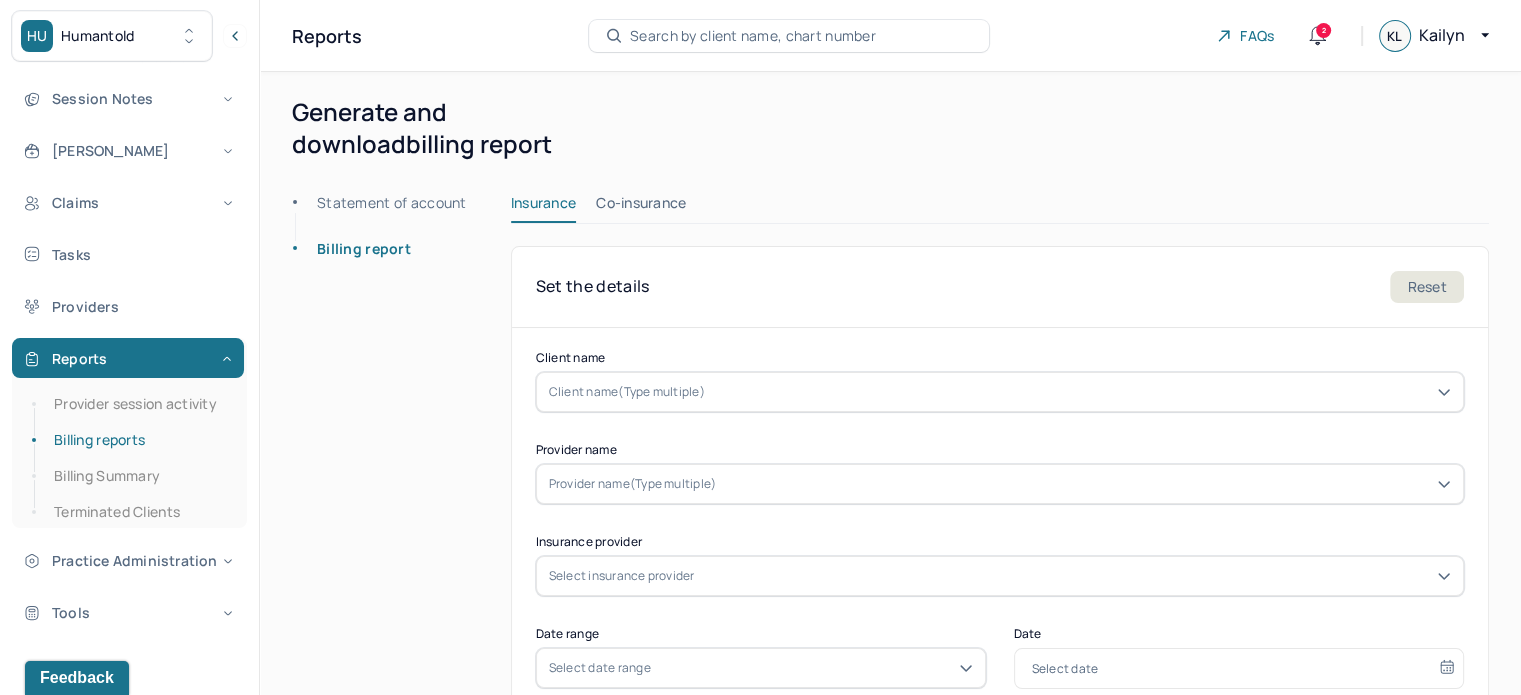 click at bounding box center [1080, 392] 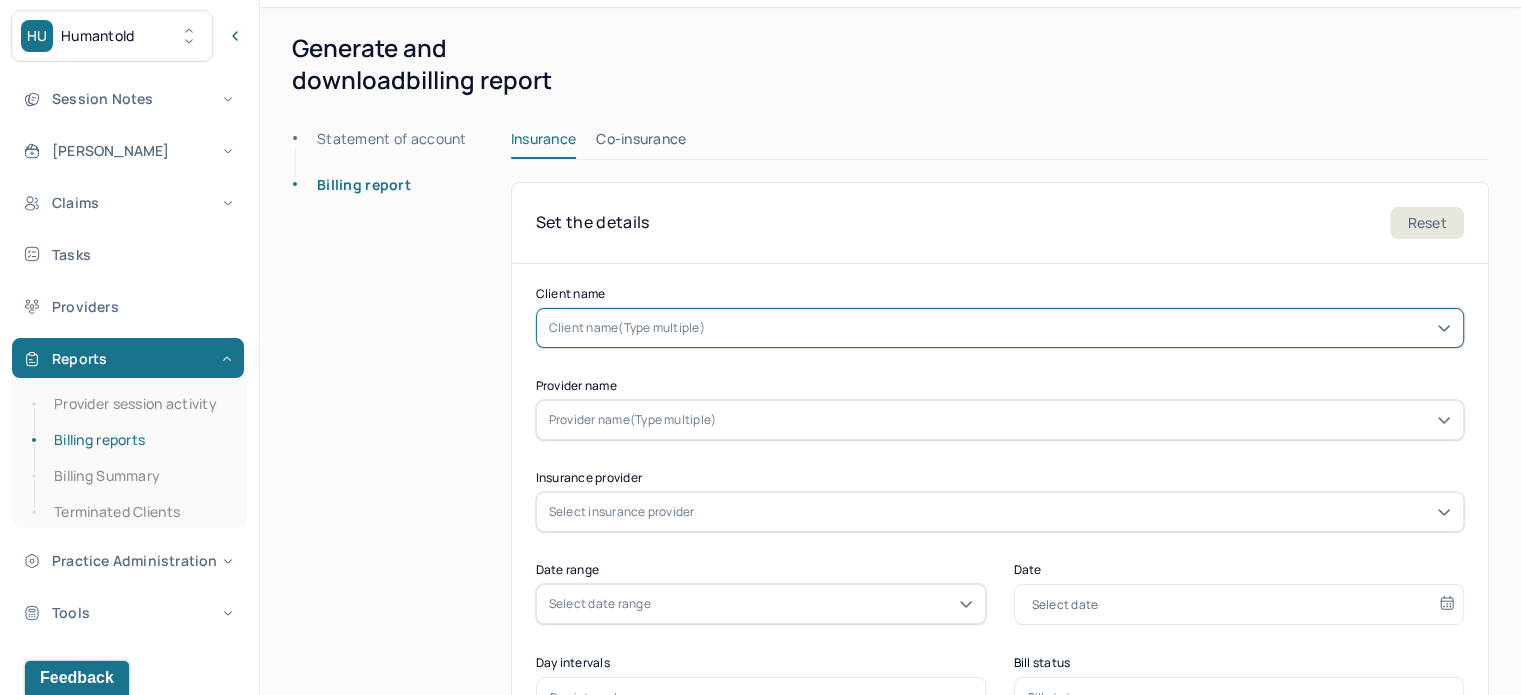scroll, scrollTop: 100, scrollLeft: 0, axis: vertical 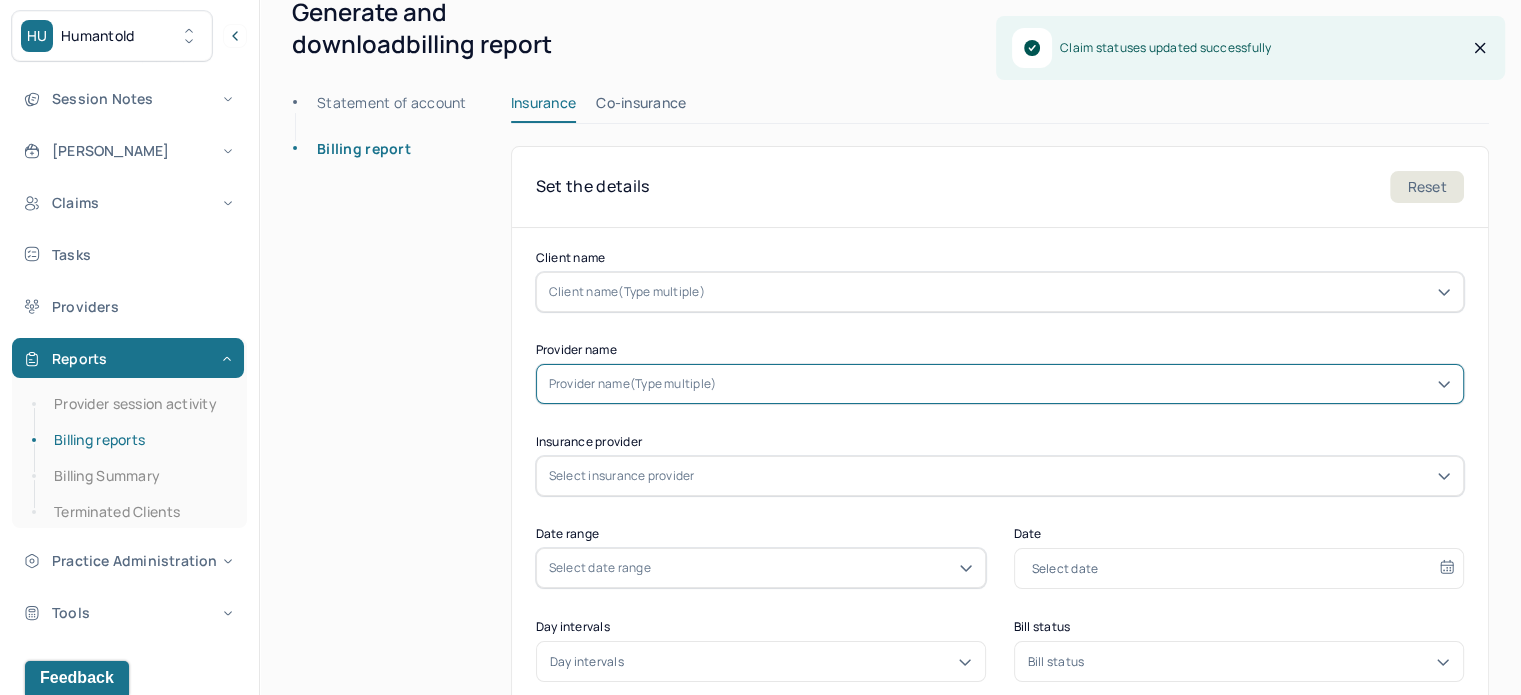 click at bounding box center [1085, 384] 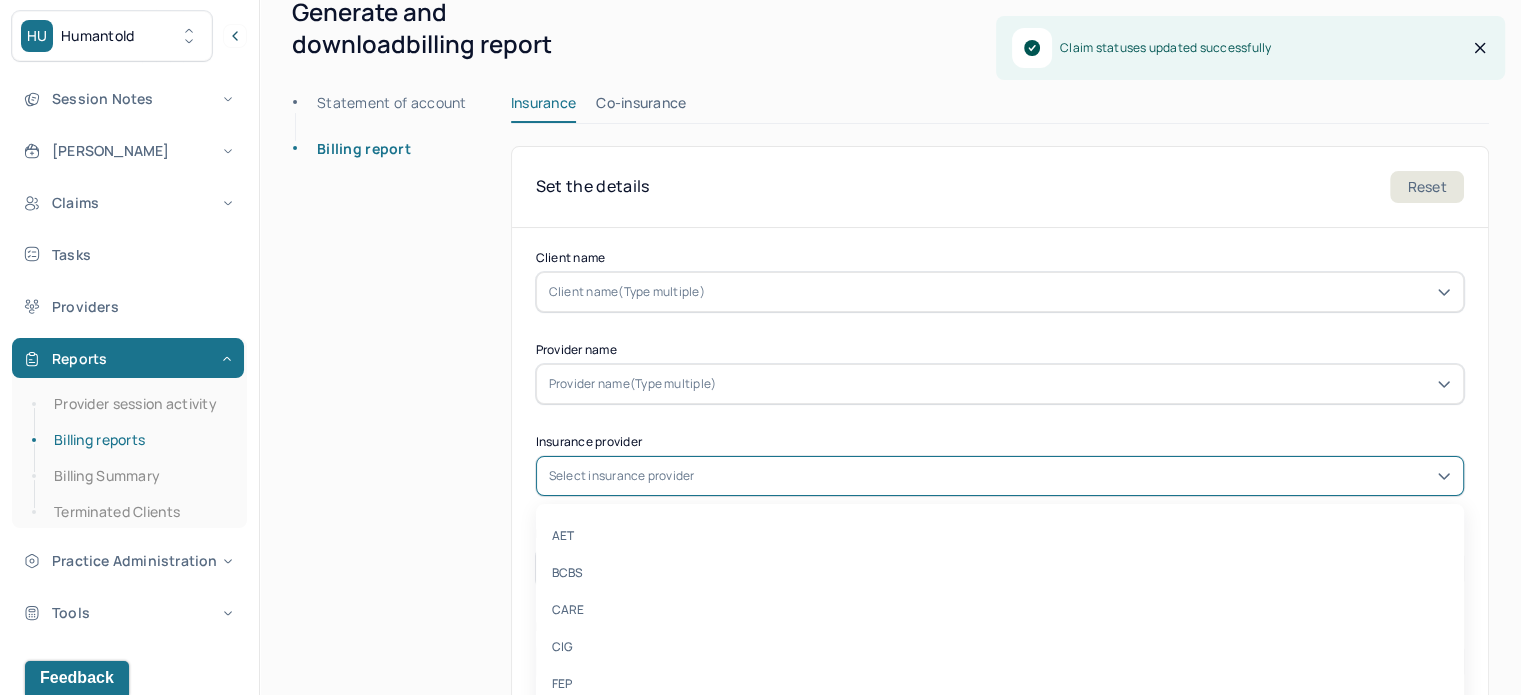 click at bounding box center [1075, 476] 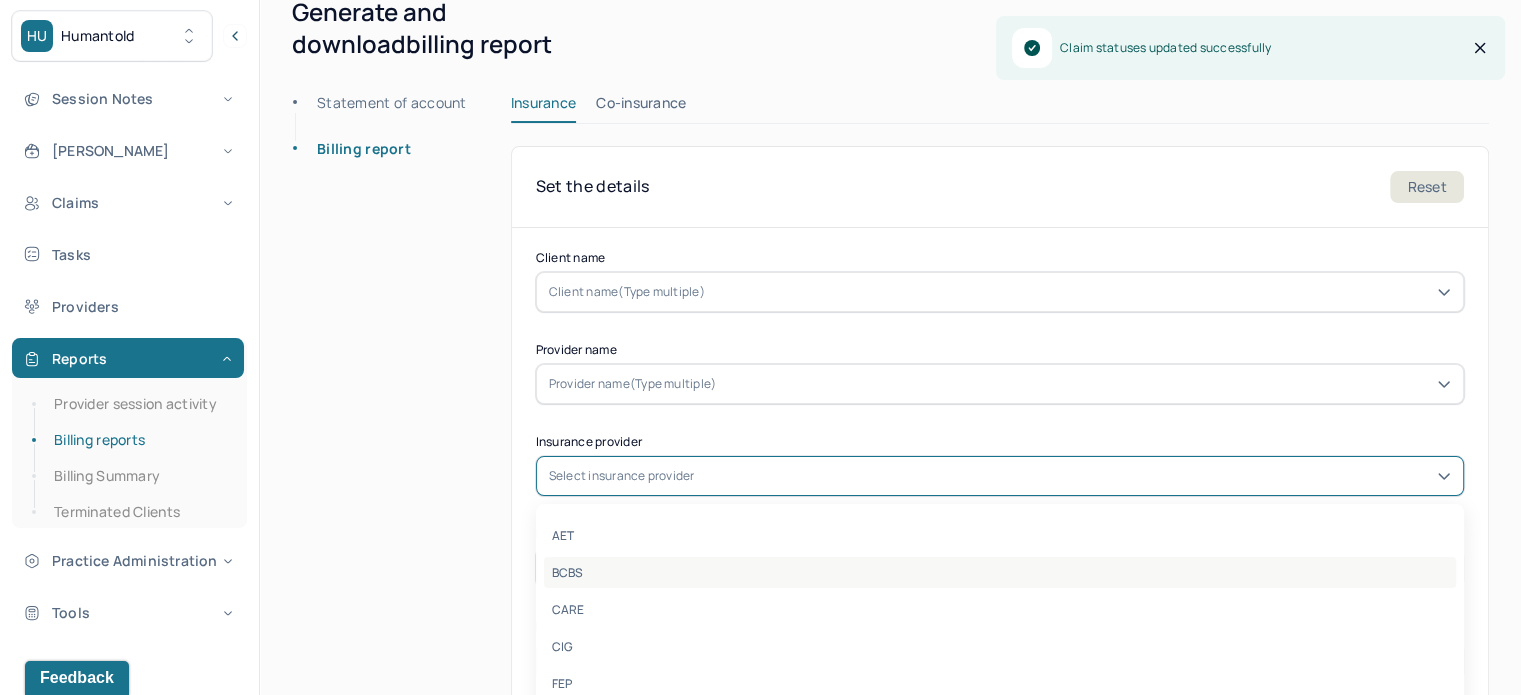 click on "BCBS" at bounding box center (1000, 572) 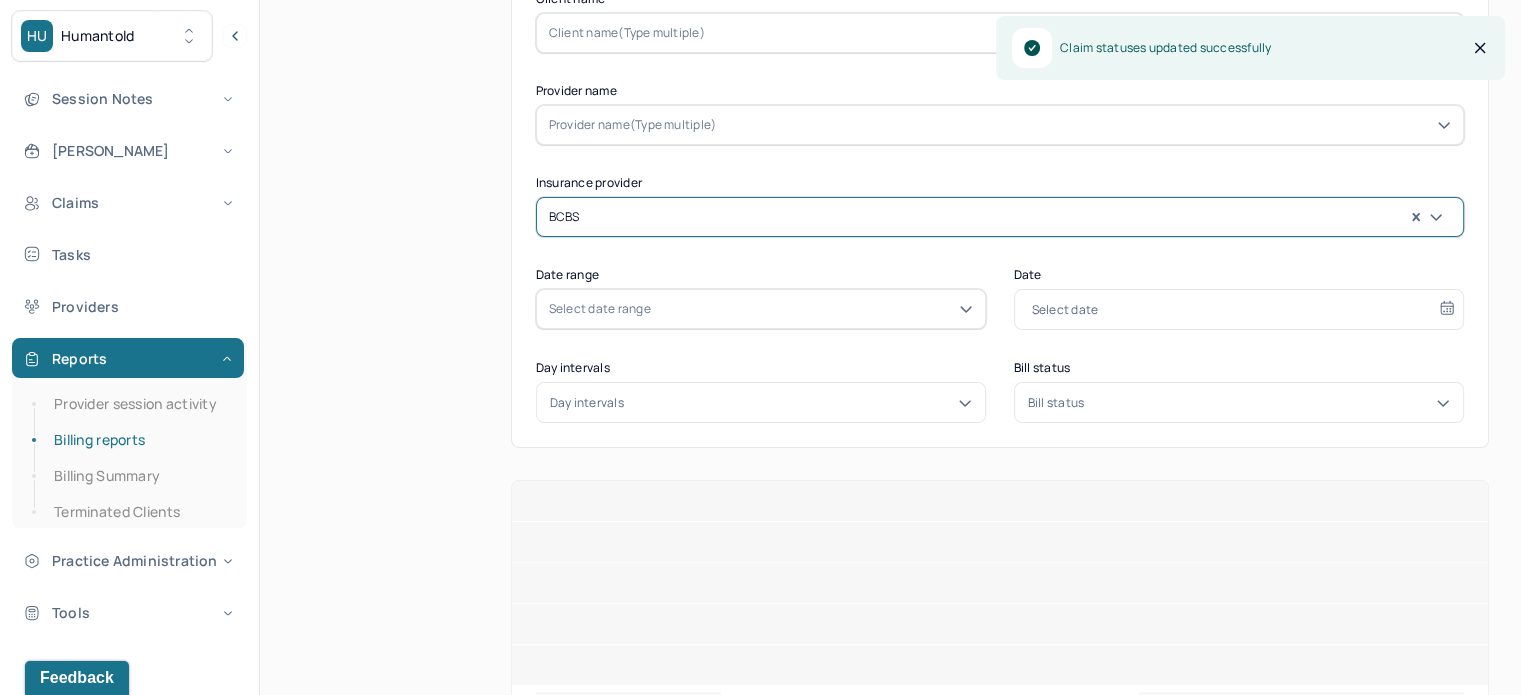 scroll, scrollTop: 400, scrollLeft: 0, axis: vertical 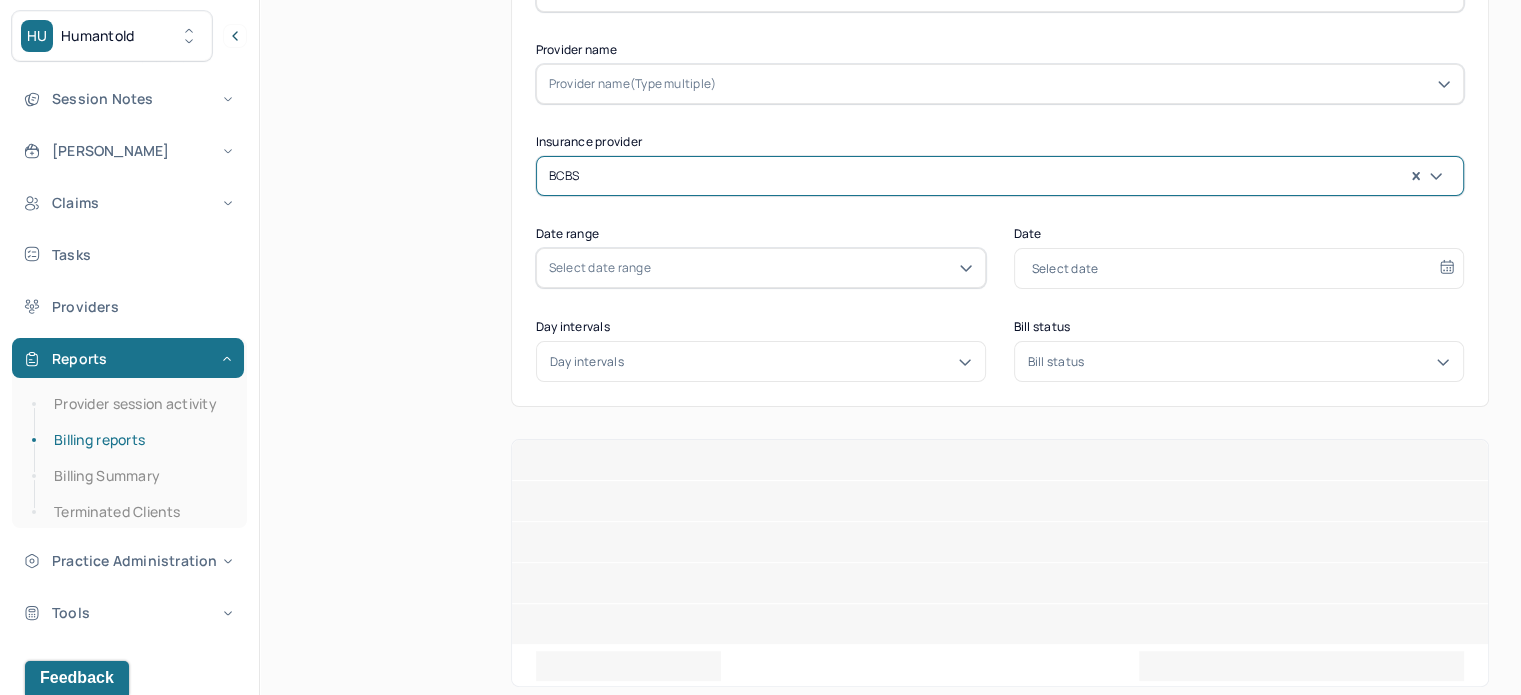 click on "Select date range" at bounding box center (761, 268) 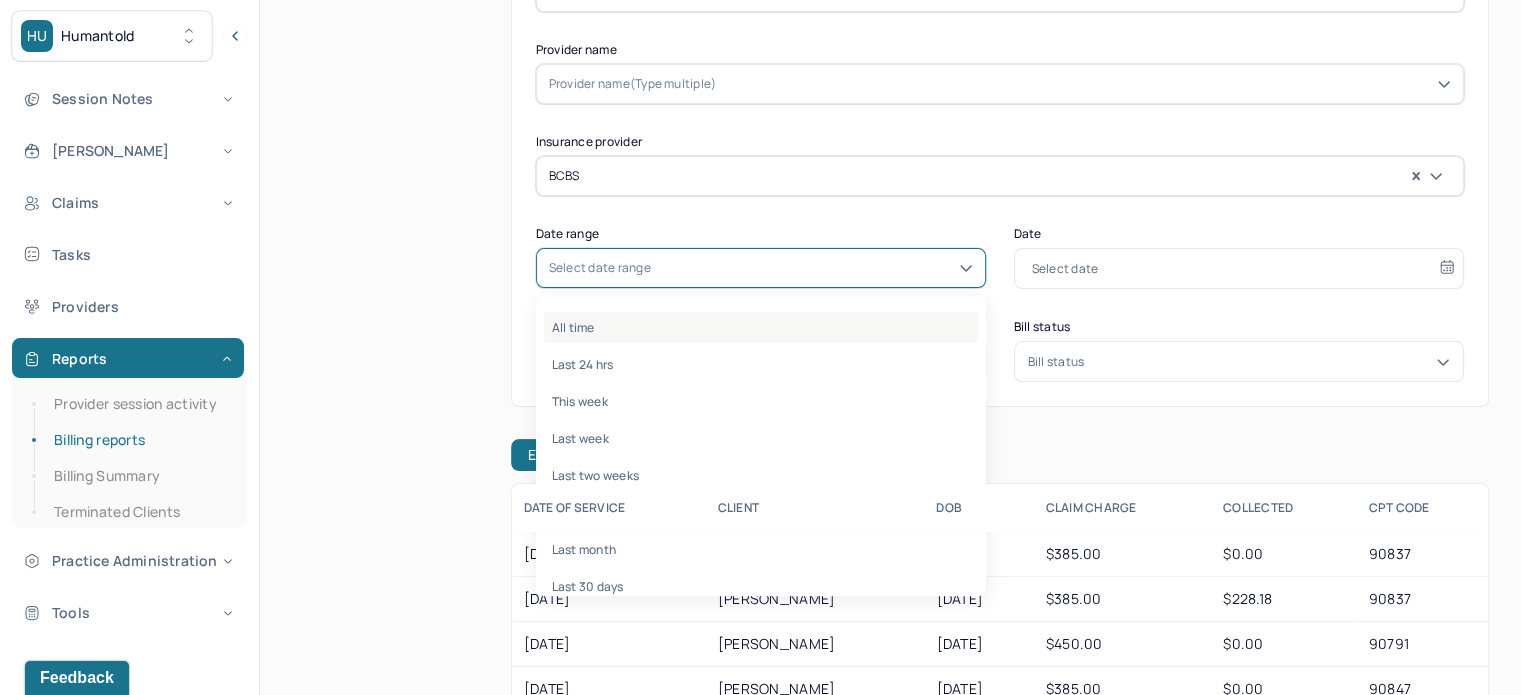 click on "All time" at bounding box center (761, 327) 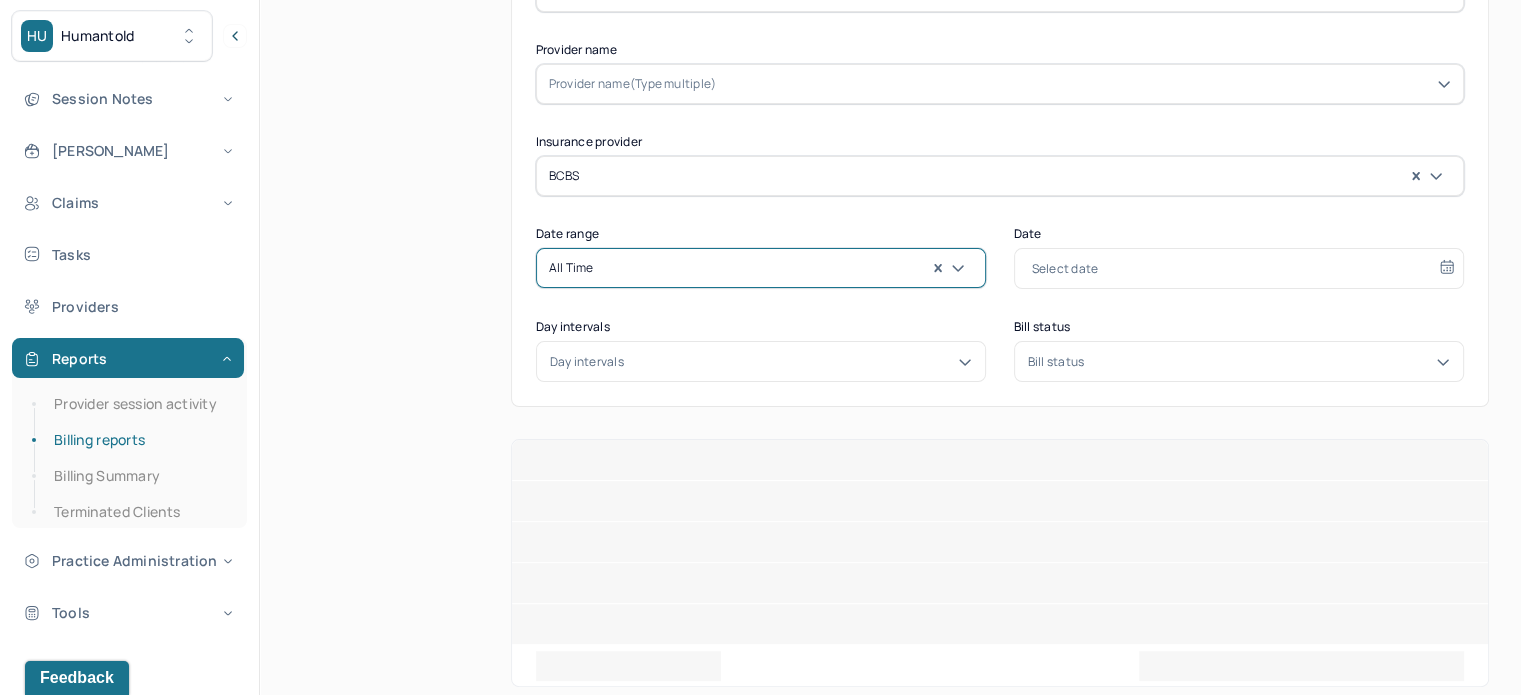 click on "Day intervals" at bounding box center (761, 362) 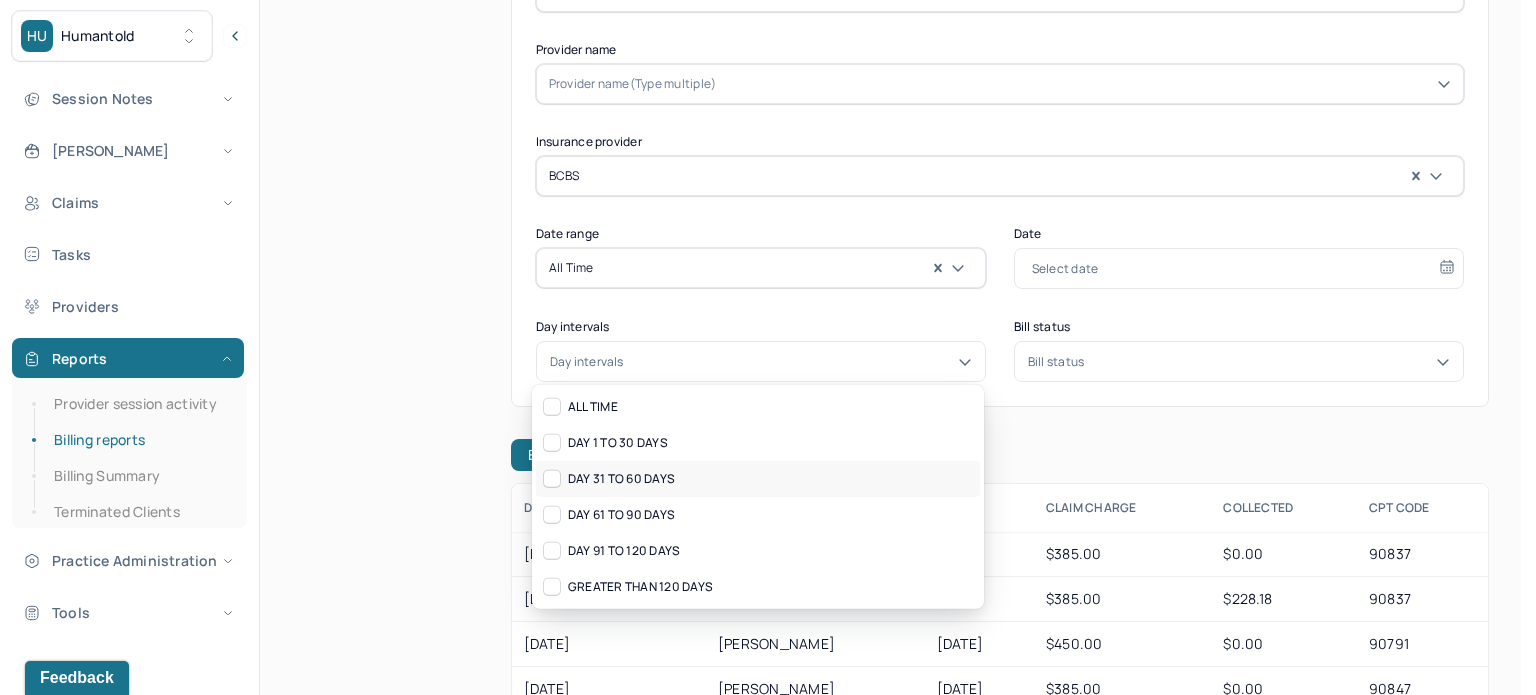 click on "DAY 31 TO 60 DAYS" at bounding box center (758, 479) 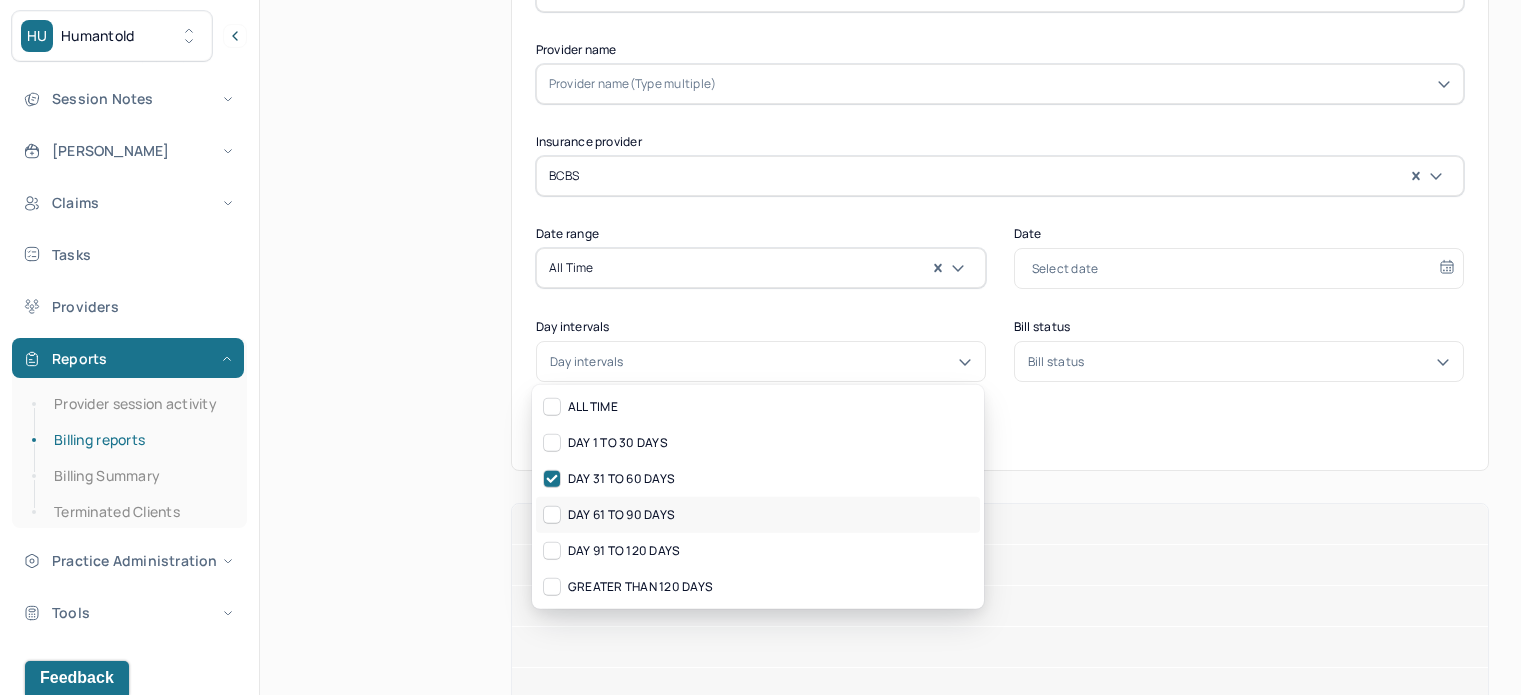 click on "DAY 61 TO 90 DAYS" at bounding box center [758, 515] 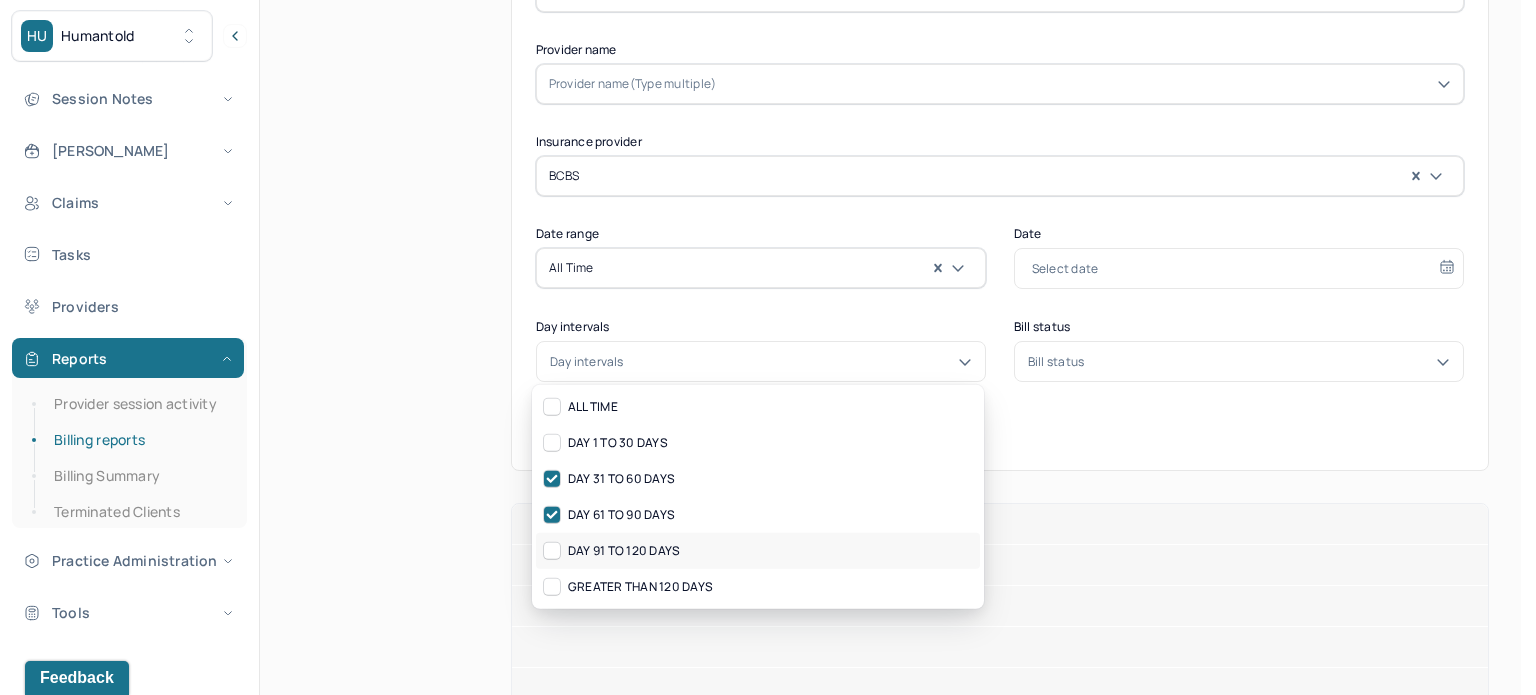 click on "DAY 91 TO 120 DAYS" at bounding box center (758, 551) 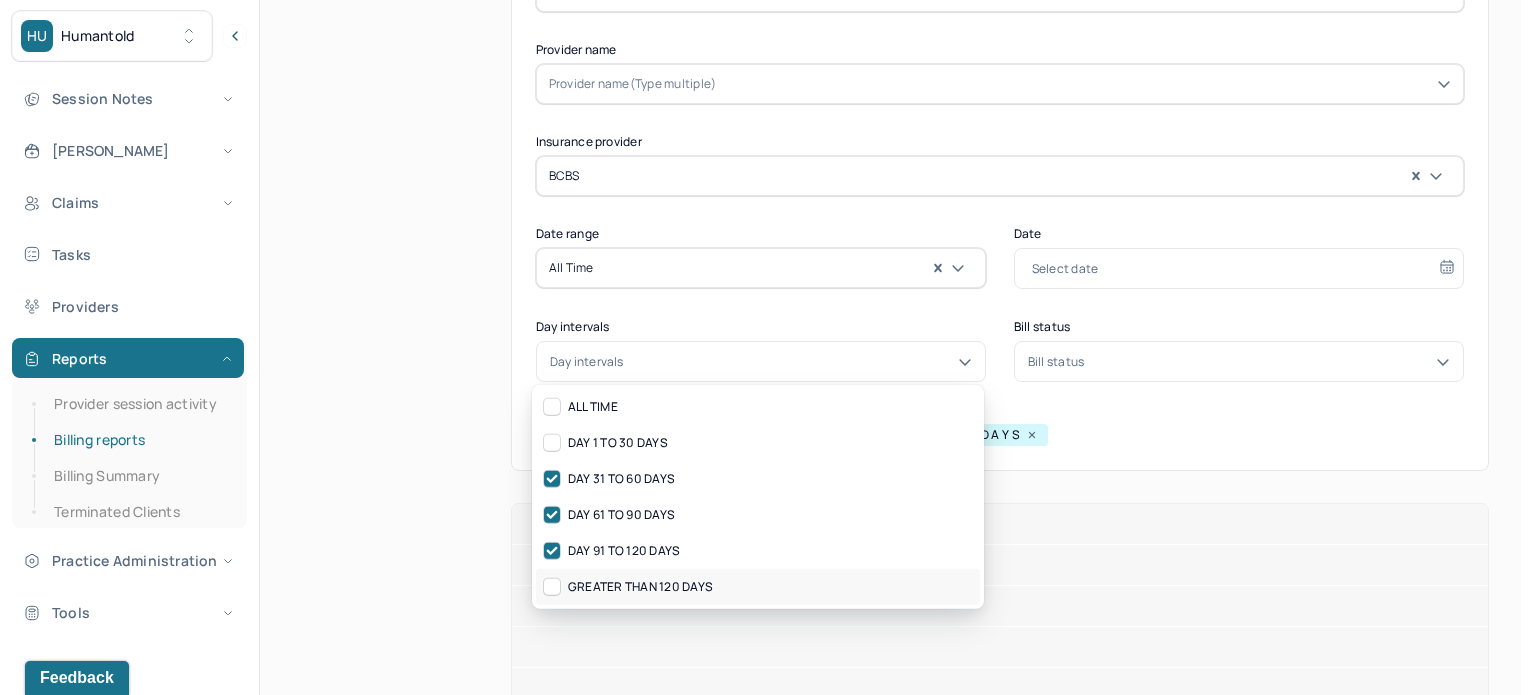 click on "GREATER THAN 120 DAYS" at bounding box center [758, 587] 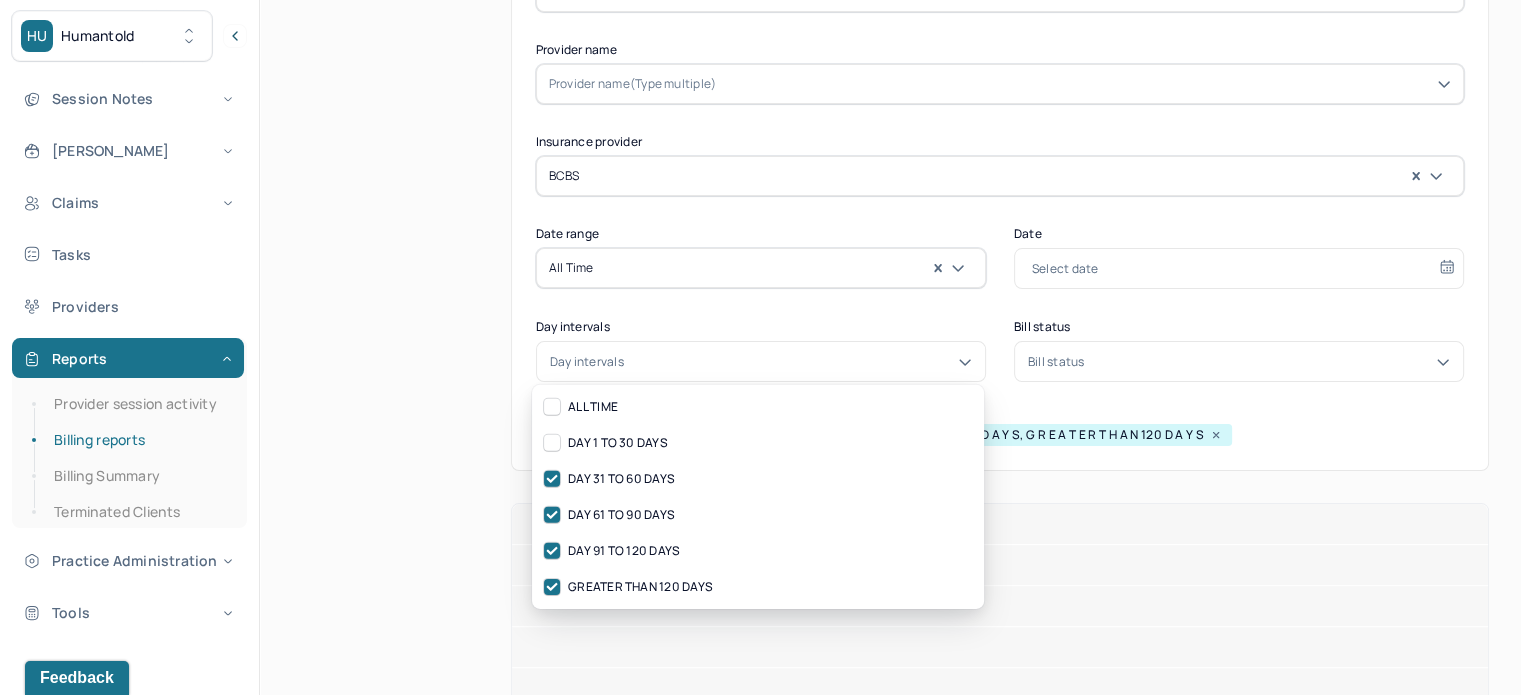 click on "Client name Client name(Type multiple) Provider name Provider name(Type multiple) Insurance provider BCBS Date range All time   Date   Select date   Day intervals   Day intervals   Bill status   Bill status" at bounding box center (1000, 167) 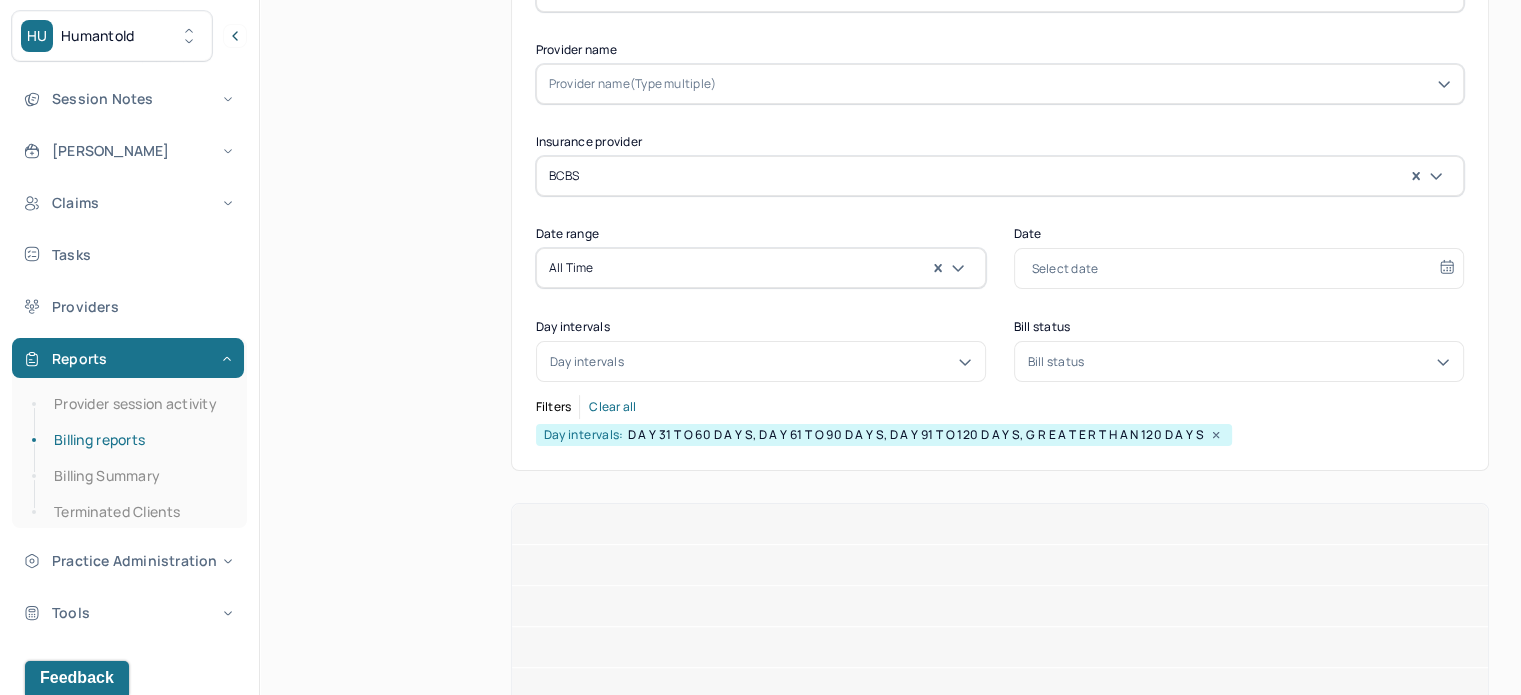 click on "All time" at bounding box center (761, 268) 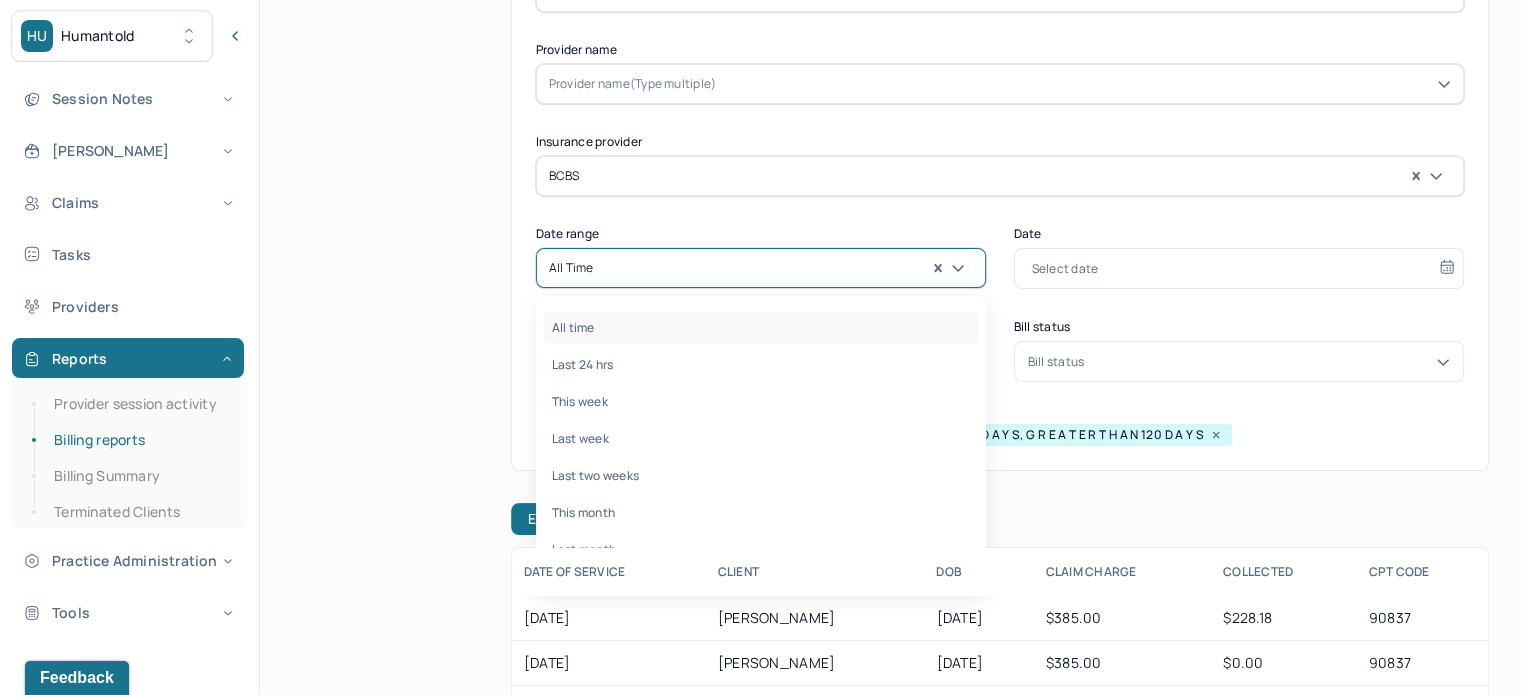 scroll, scrollTop: 169, scrollLeft: 0, axis: vertical 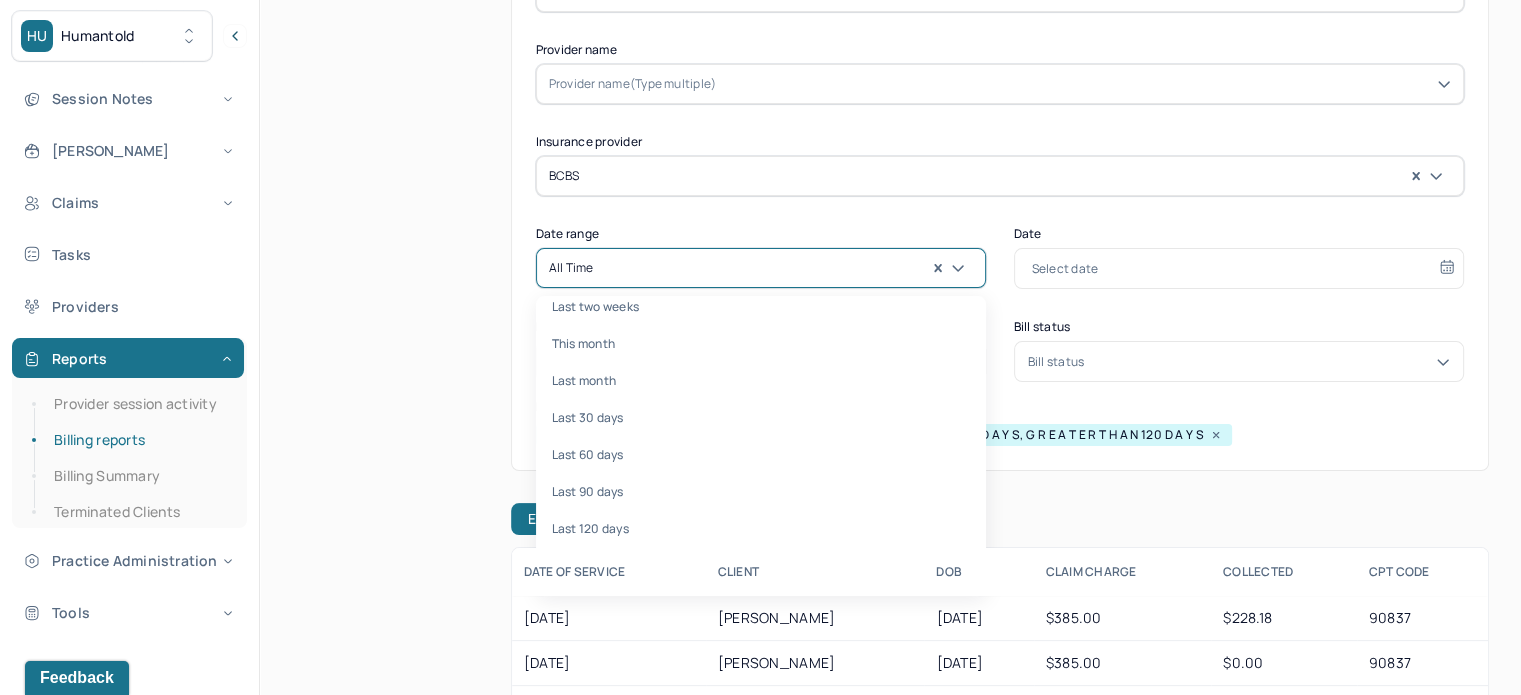 click on "Statement of account     Billing report     Insurance     Co-insurance   Set the details   Reset   Client name Client name(Type multiple) Provider name Provider name(Type multiple) Insurance provider BCBS Date range 12 results available. Use Up and Down to choose options, press Enter to select the currently focused option, press Escape to exit the menu, press Tab to select the option and exit the menu. All time   All time   Last 24 hrs   This week   Last week   Last two weeks   This month   Last month   Last 30 days   Last 60 days   Last 90 days   Last 120 days   This year   Date   Select date   Day intervals   Day intervals   Bill status   Bill status   Filters   Clear all   Day intervals: D A Y 31  T O 60  D A Y S, D A Y 61  T O 90  D A Y S, D A Y 91  T O 120  D A Y S, G R E A T E R  T H A N 120  D A Y S       Export   DATE OF SERVICE CLIENT DOB CLAIM CHARGE COLLECTED CPT CODE [DATE] [PERSON_NAME] [DATE] $385.00 $228.18 90837 [DATE] [PERSON_NAME] [DATE] $385.00 $0.00 90837 [DATE] $0.00" at bounding box center [890, 447] 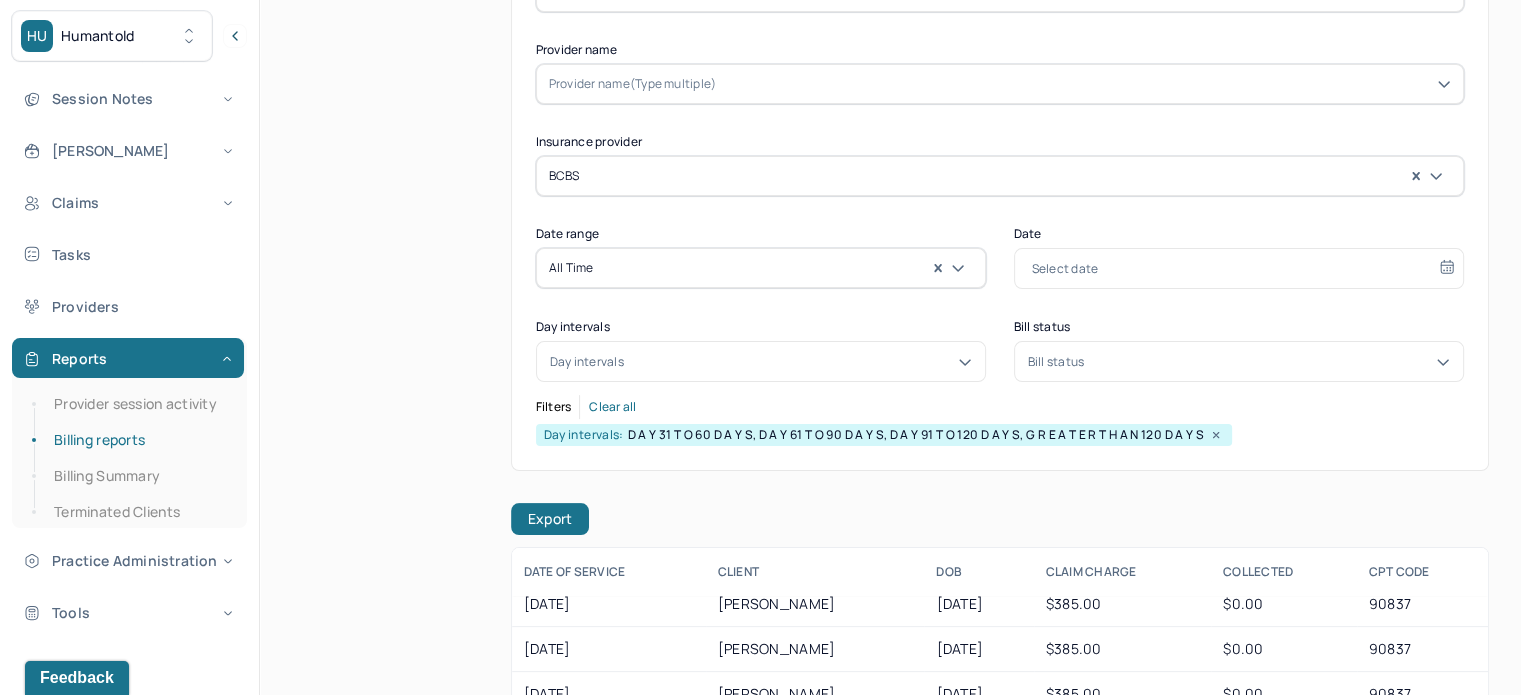 scroll, scrollTop: 300, scrollLeft: 0, axis: vertical 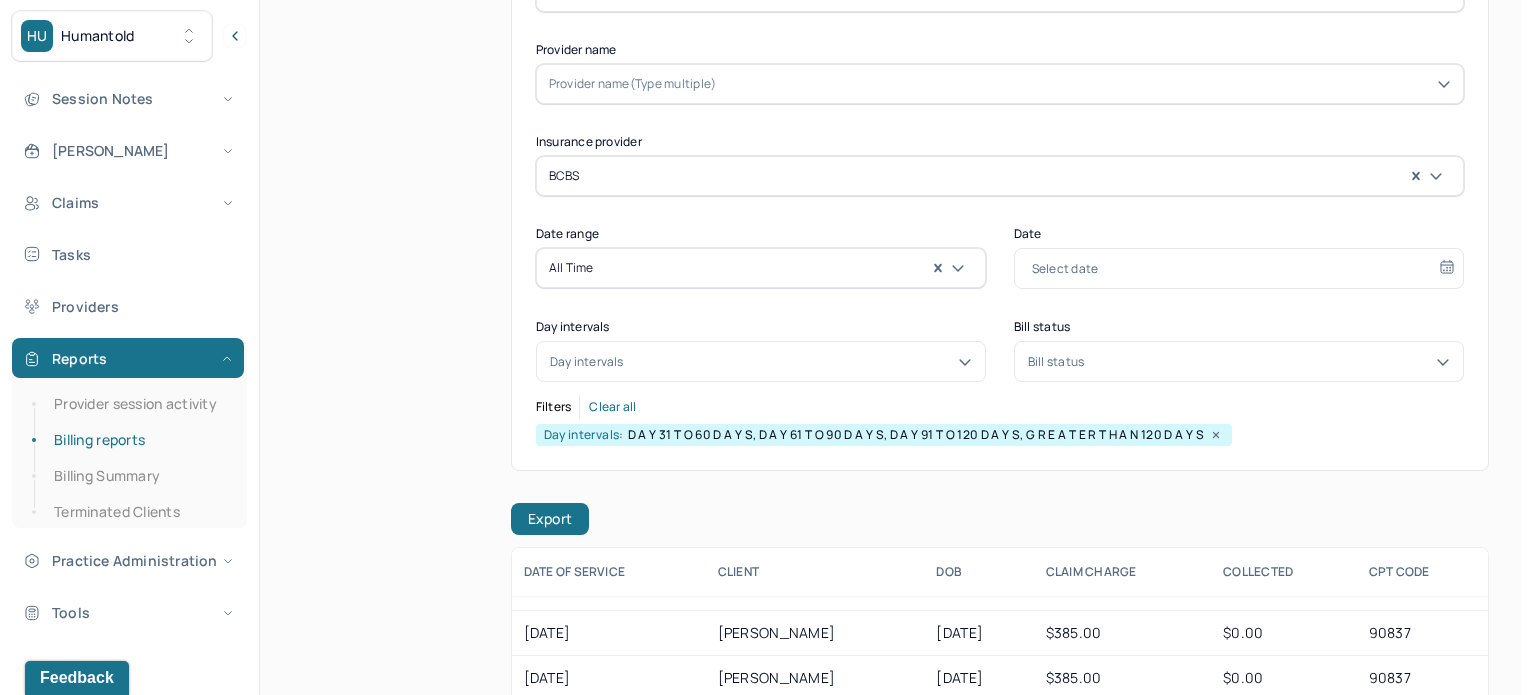 click on "Bill status" at bounding box center (1239, 362) 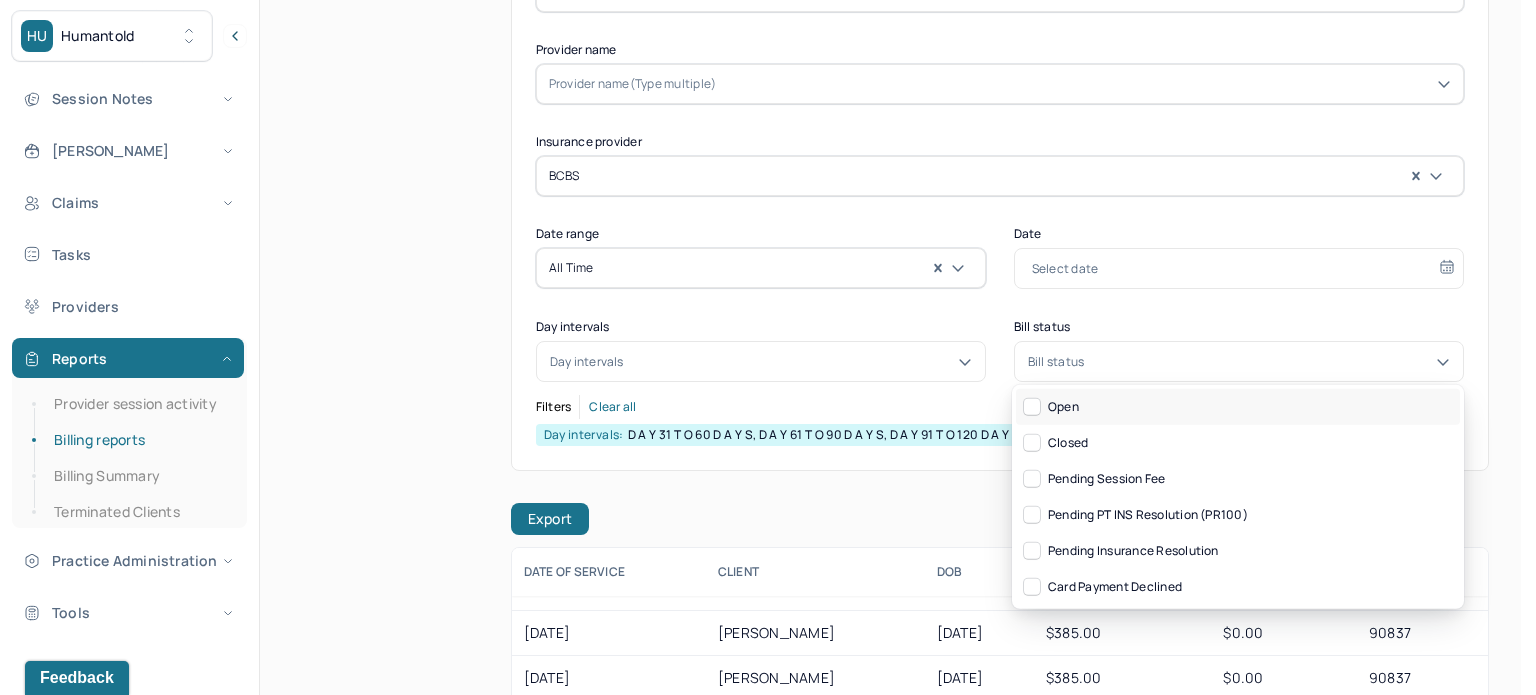 click on "Open" at bounding box center [1238, 407] 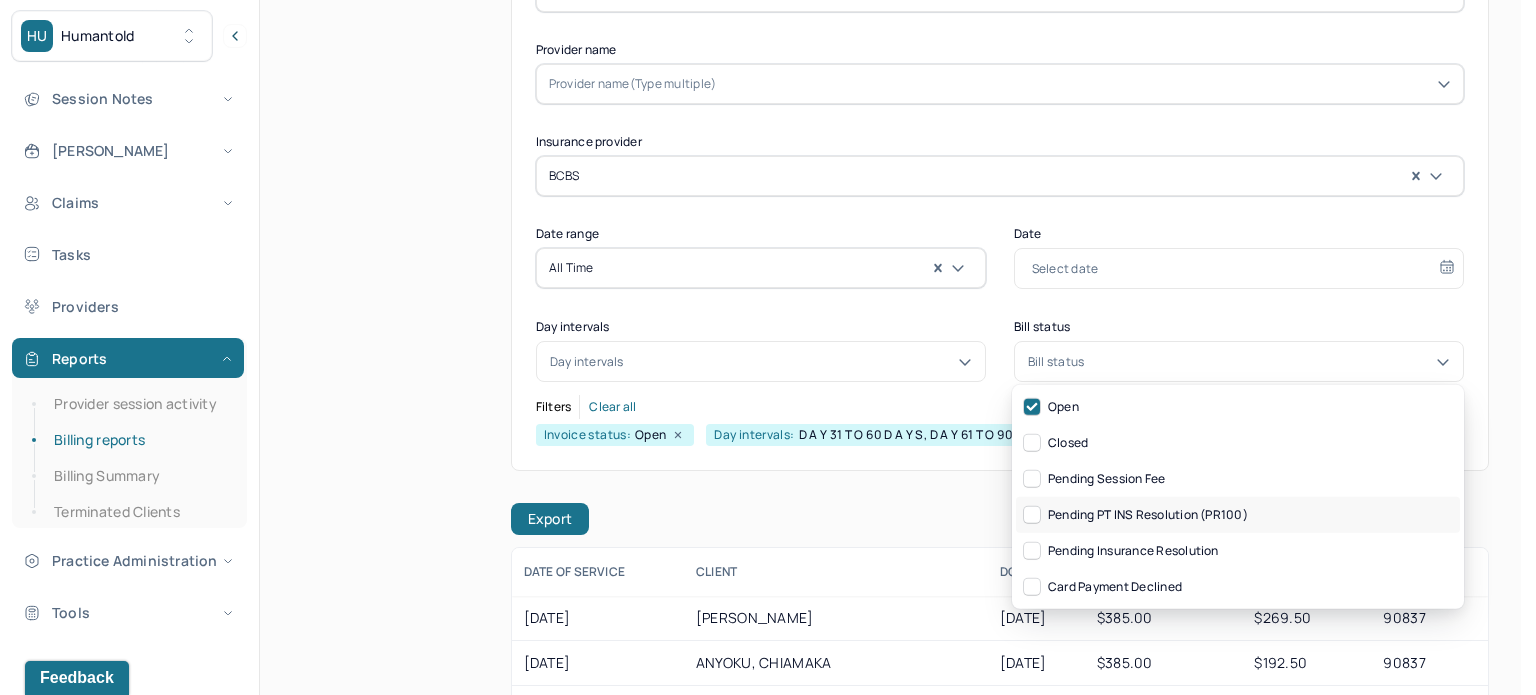 click on "Pending PT INS Resolution (PR100)" at bounding box center [1238, 515] 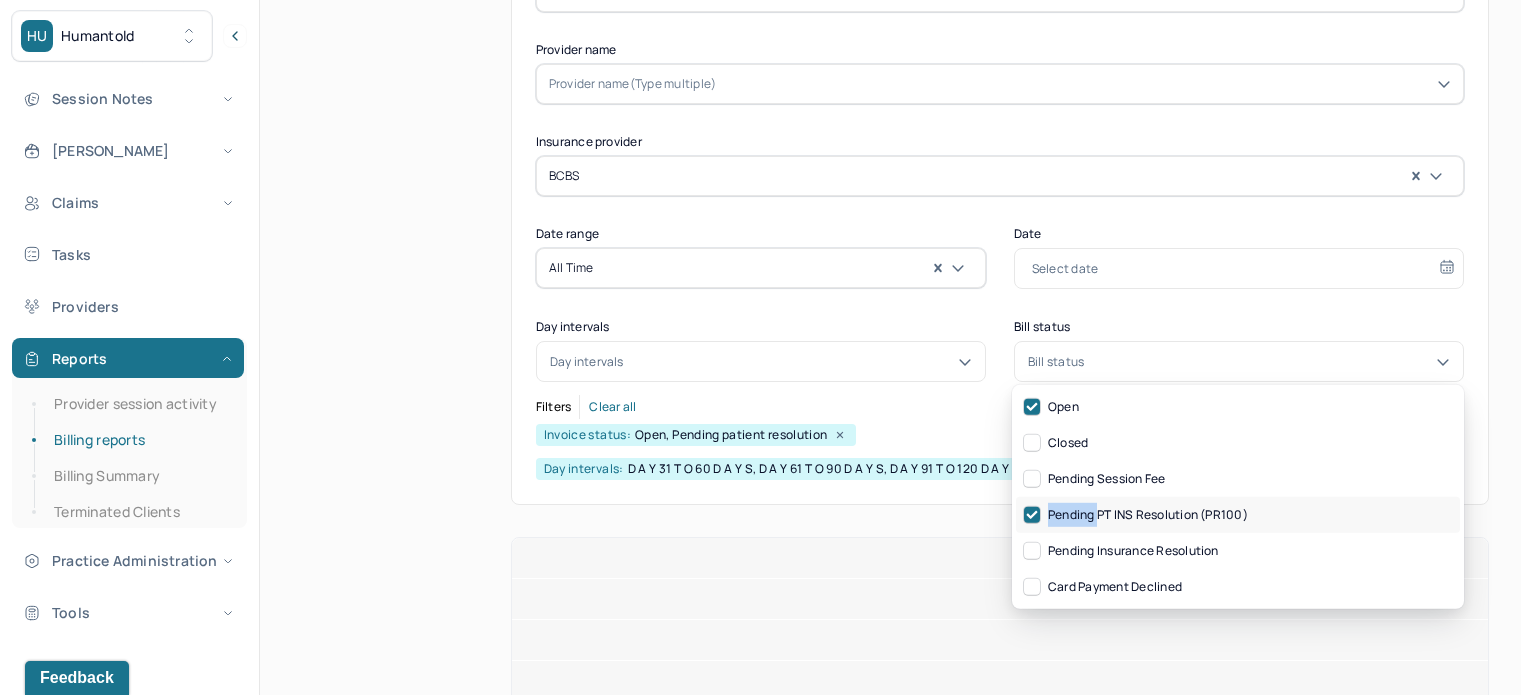 click on "Pending PT INS Resolution (PR100)" at bounding box center (1238, 515) 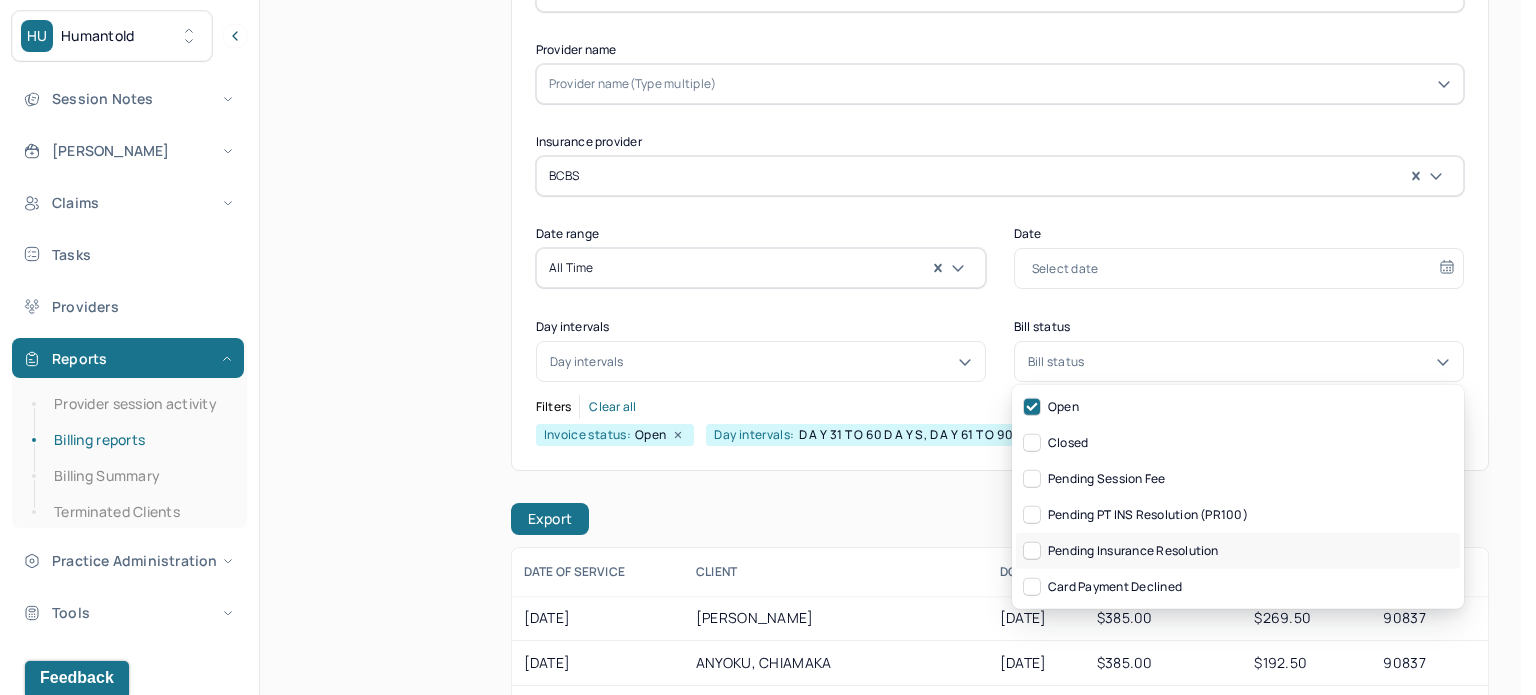 click on "Pending Insurance Resolution" at bounding box center [1238, 551] 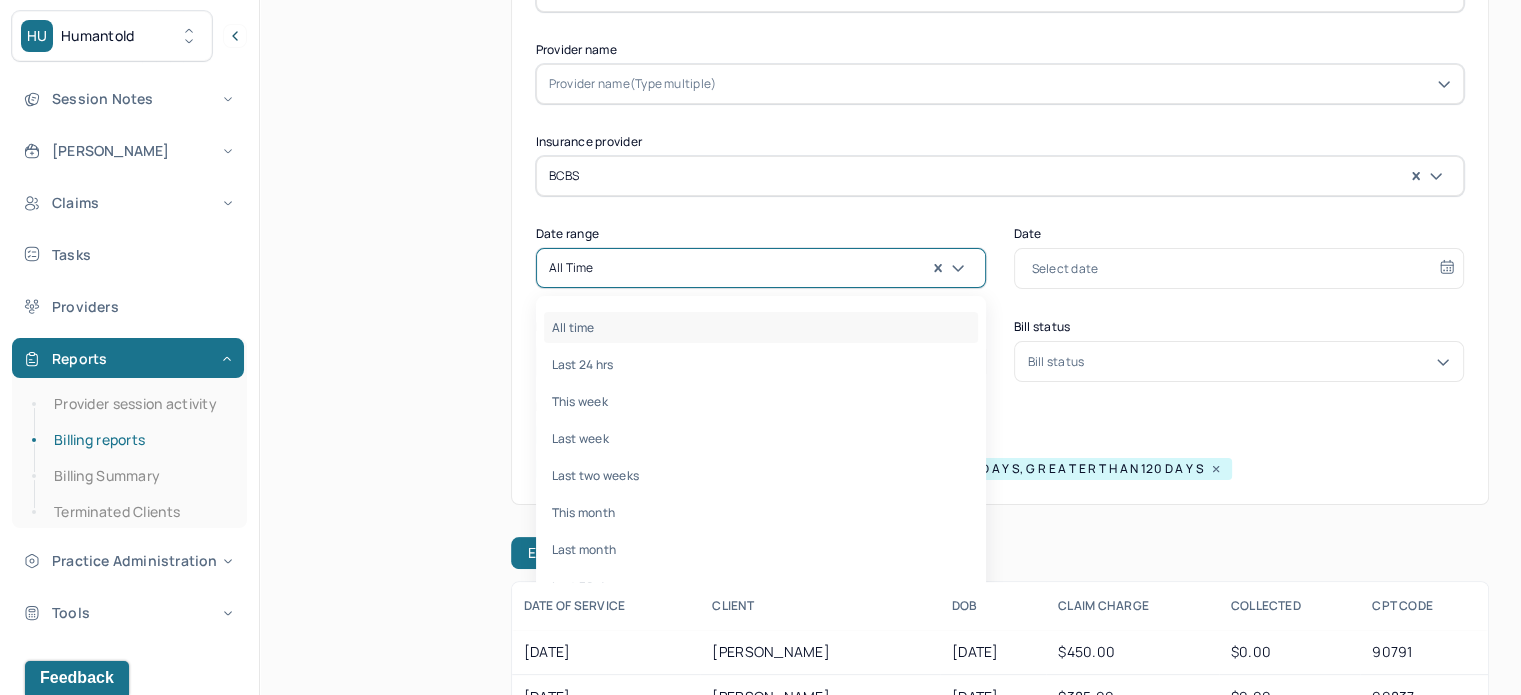 click on "All time" at bounding box center [761, 268] 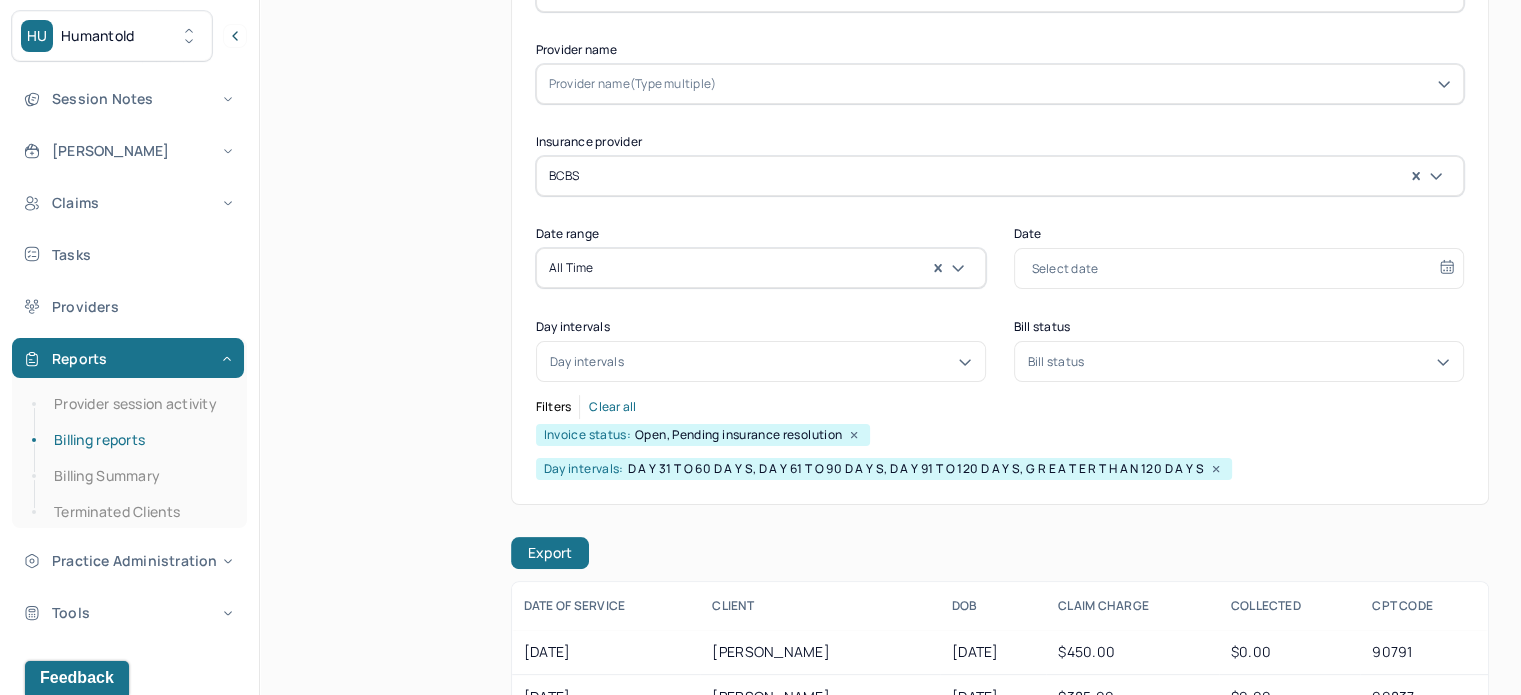 click on "Statement of account     Billing report" at bounding box center [380, 464] 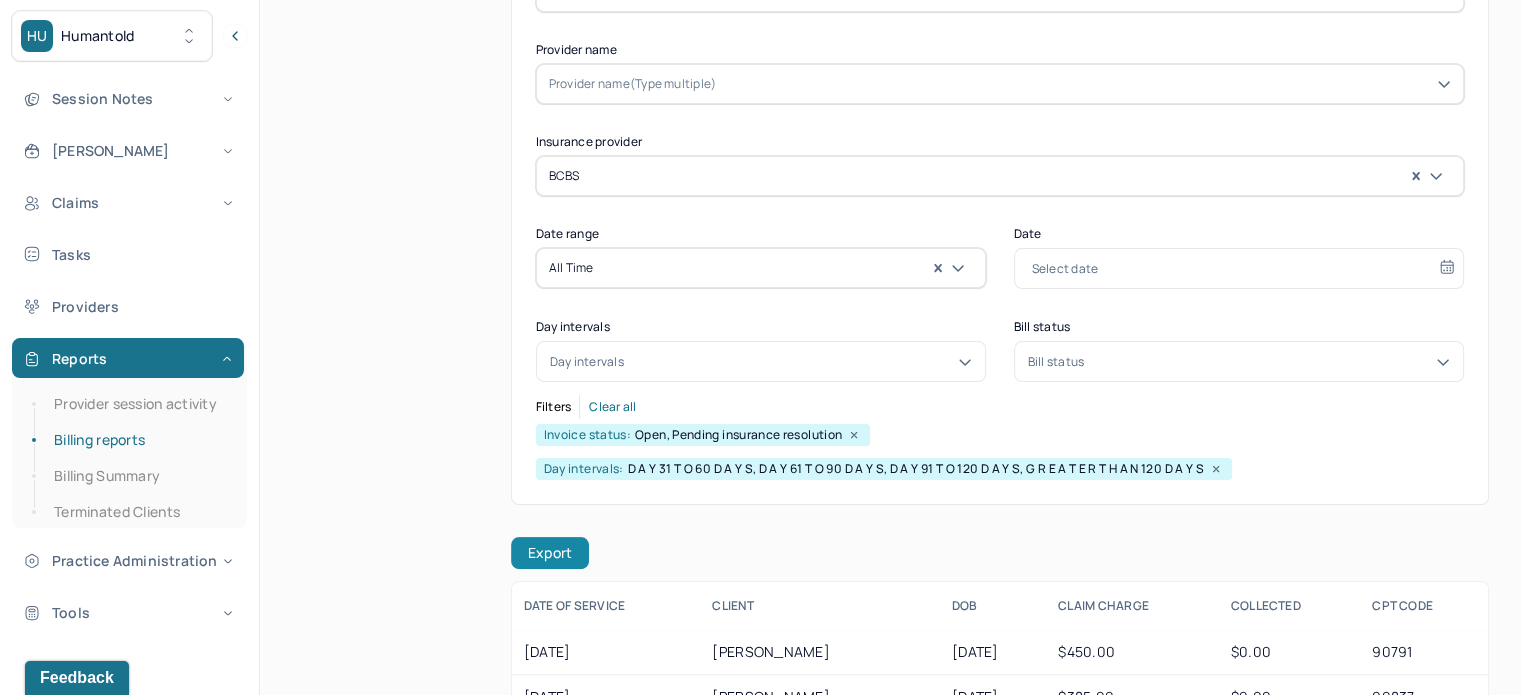 click on "Export" at bounding box center (550, 553) 